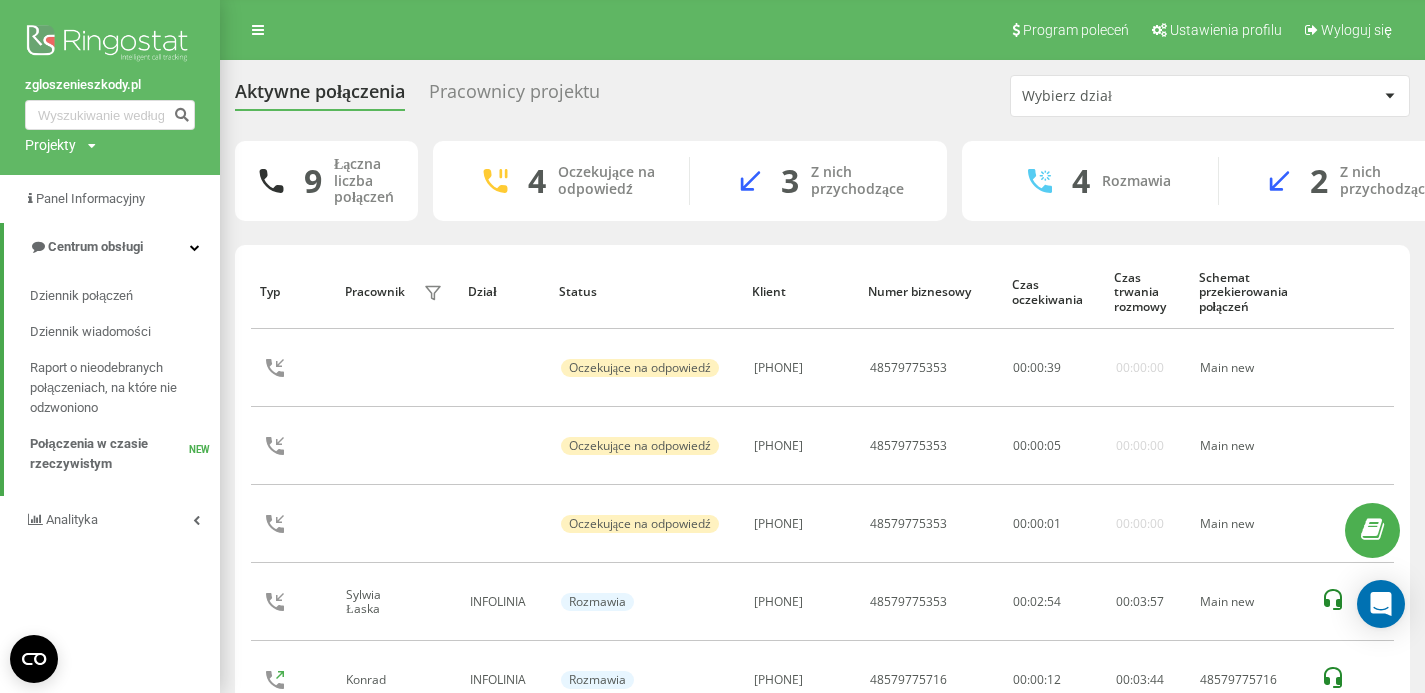 scroll, scrollTop: 47, scrollLeft: 0, axis: vertical 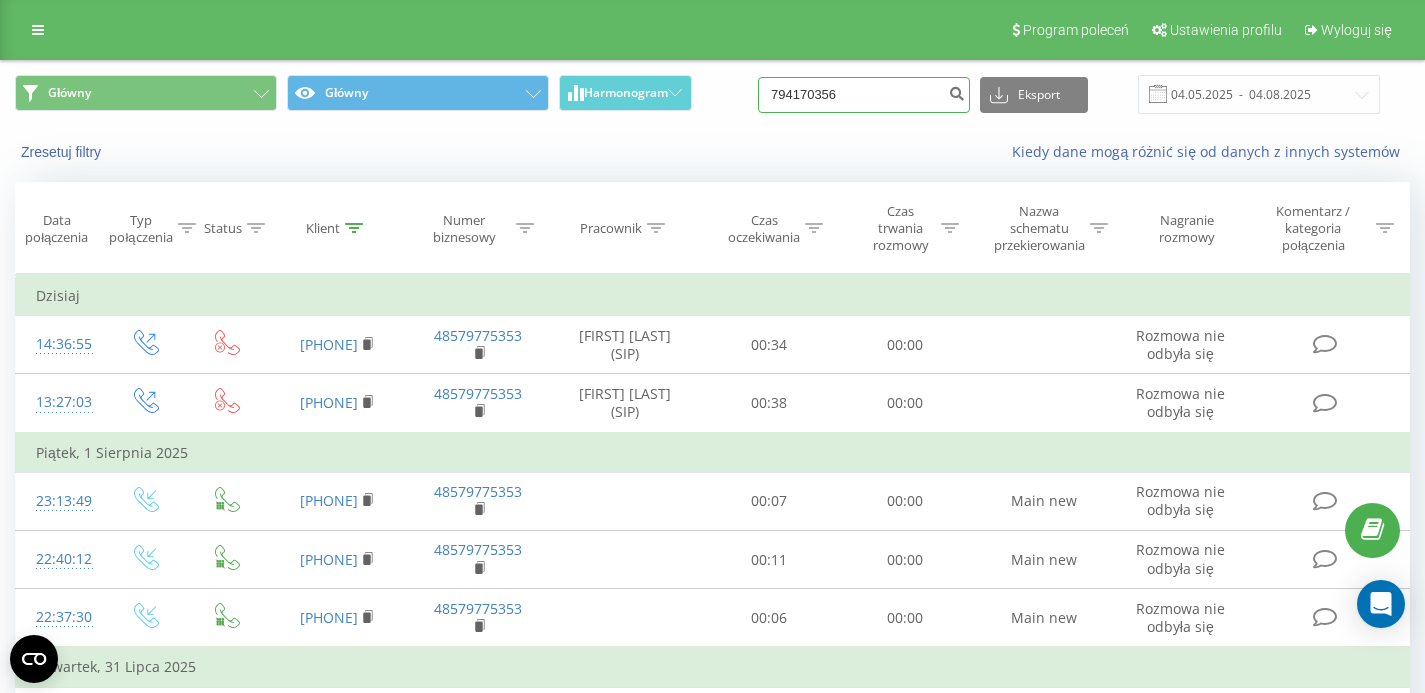 click on "794170356" at bounding box center [864, 95] 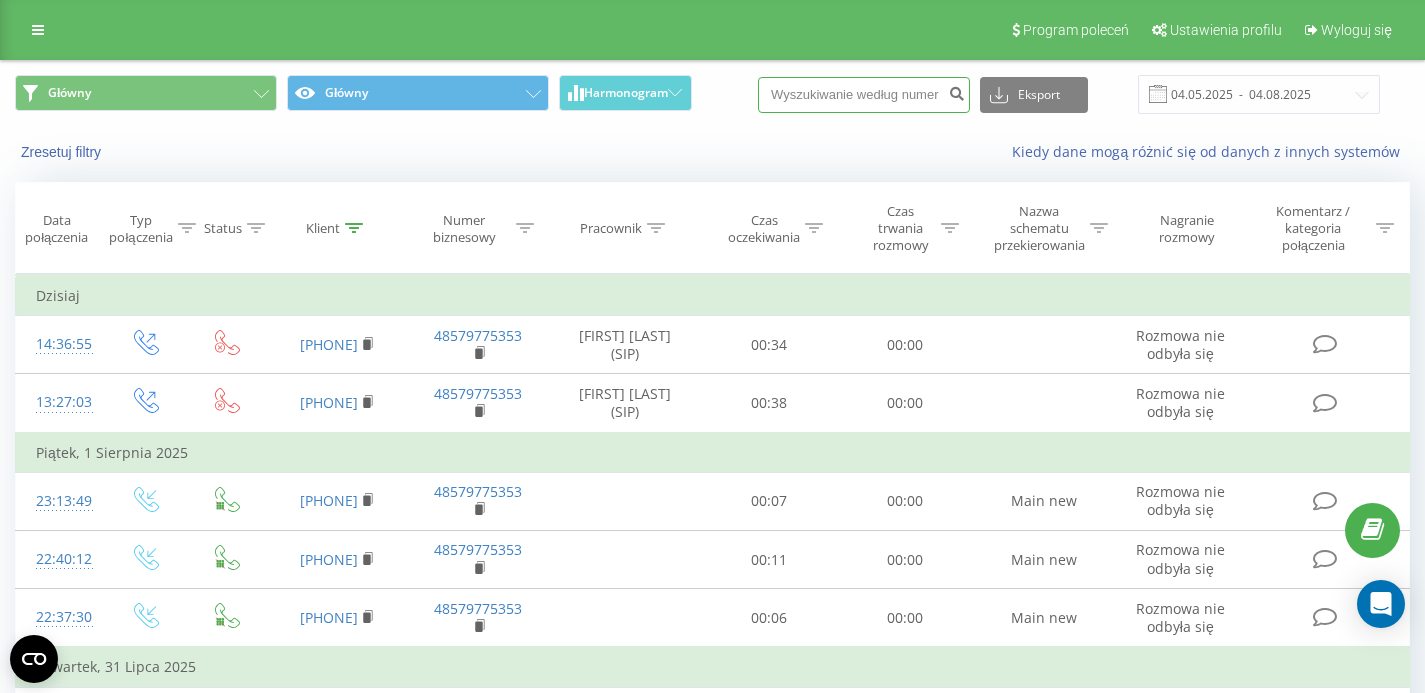 paste on "[NUMBER]" 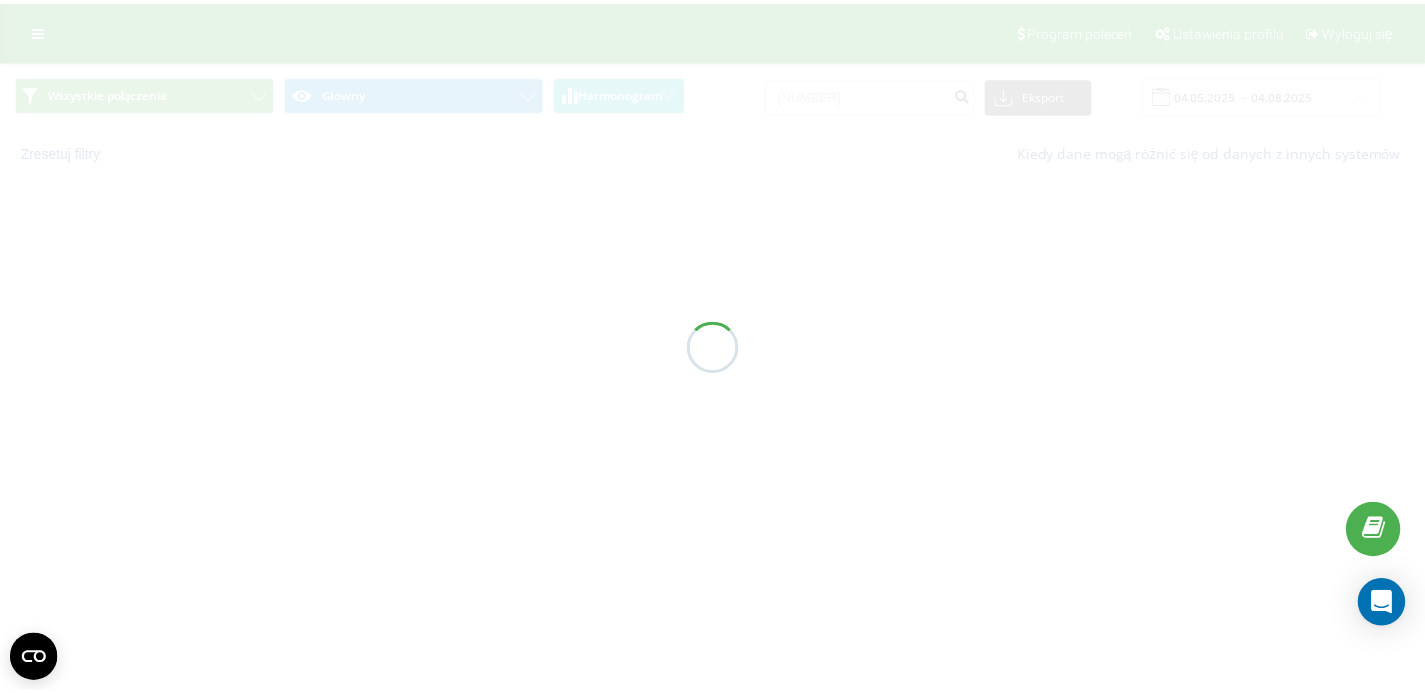 scroll, scrollTop: 0, scrollLeft: 0, axis: both 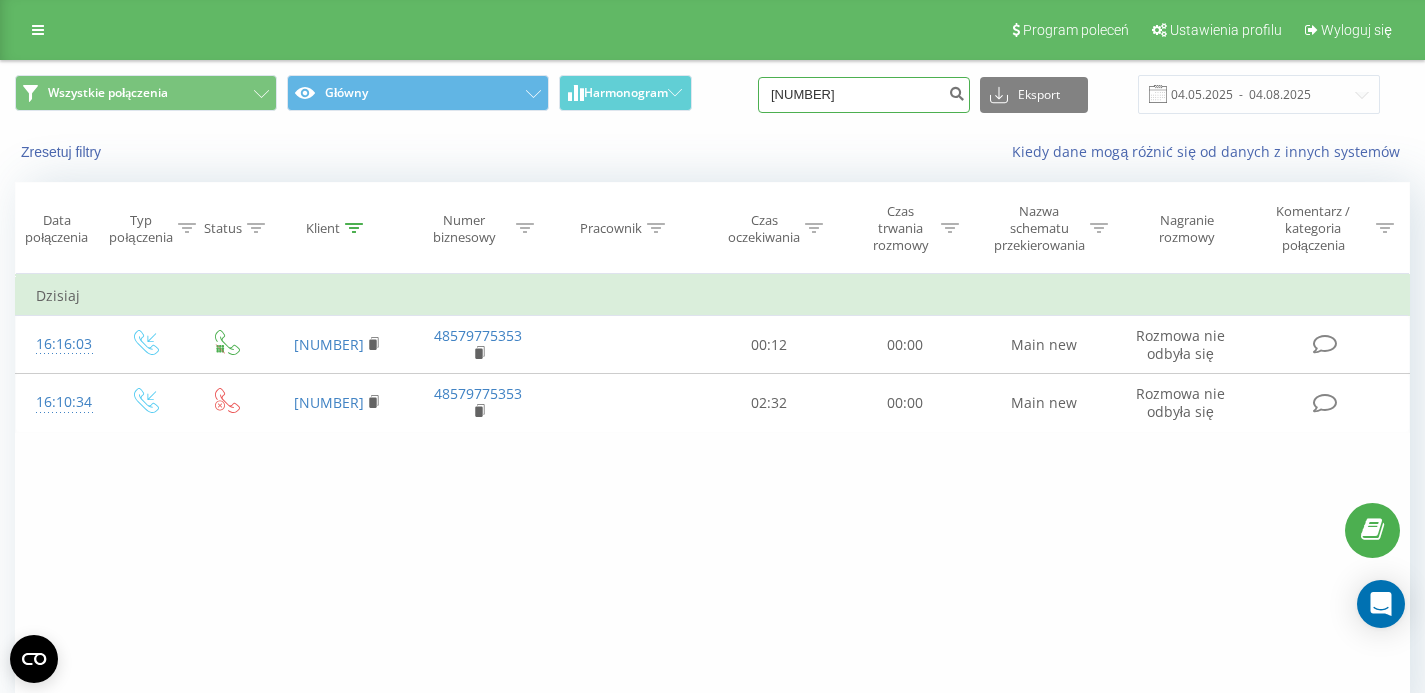 click on "[NUMBER]" at bounding box center (864, 95) 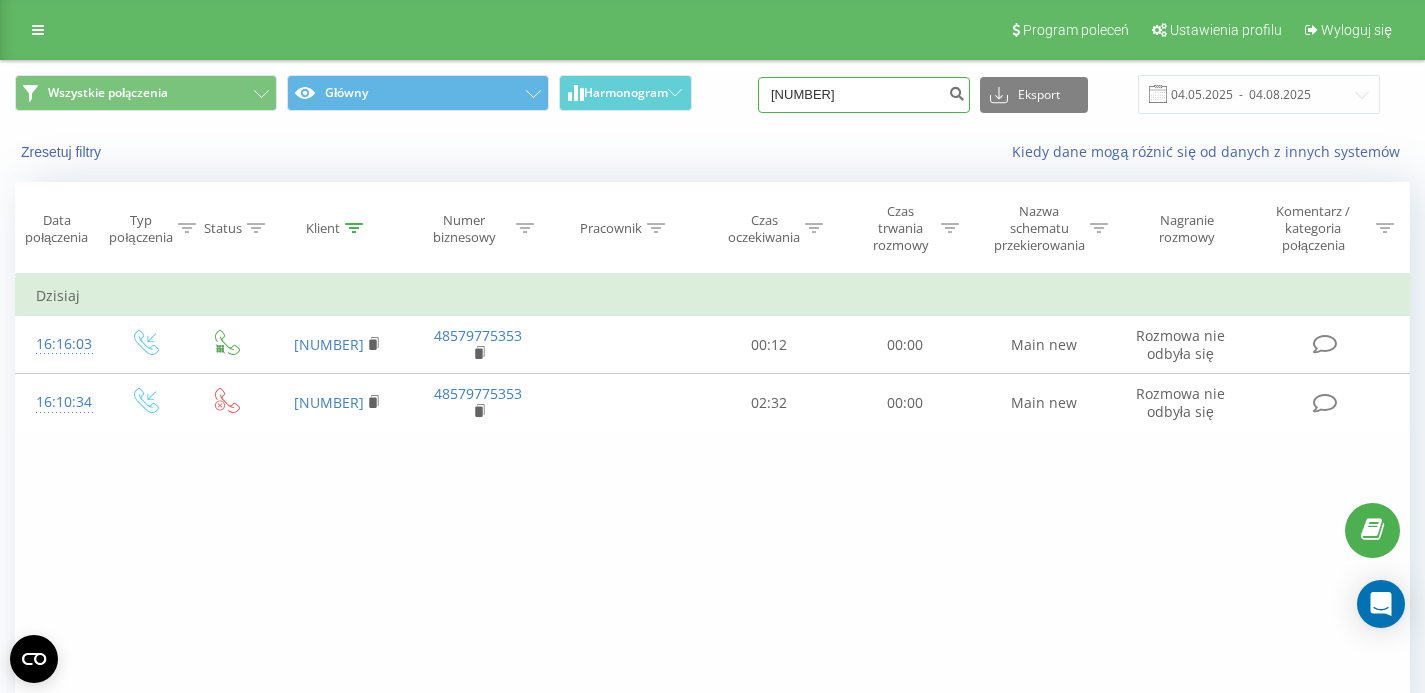 drag, startPoint x: 883, startPoint y: 82, endPoint x: 782, endPoint y: 86, distance: 101.07918 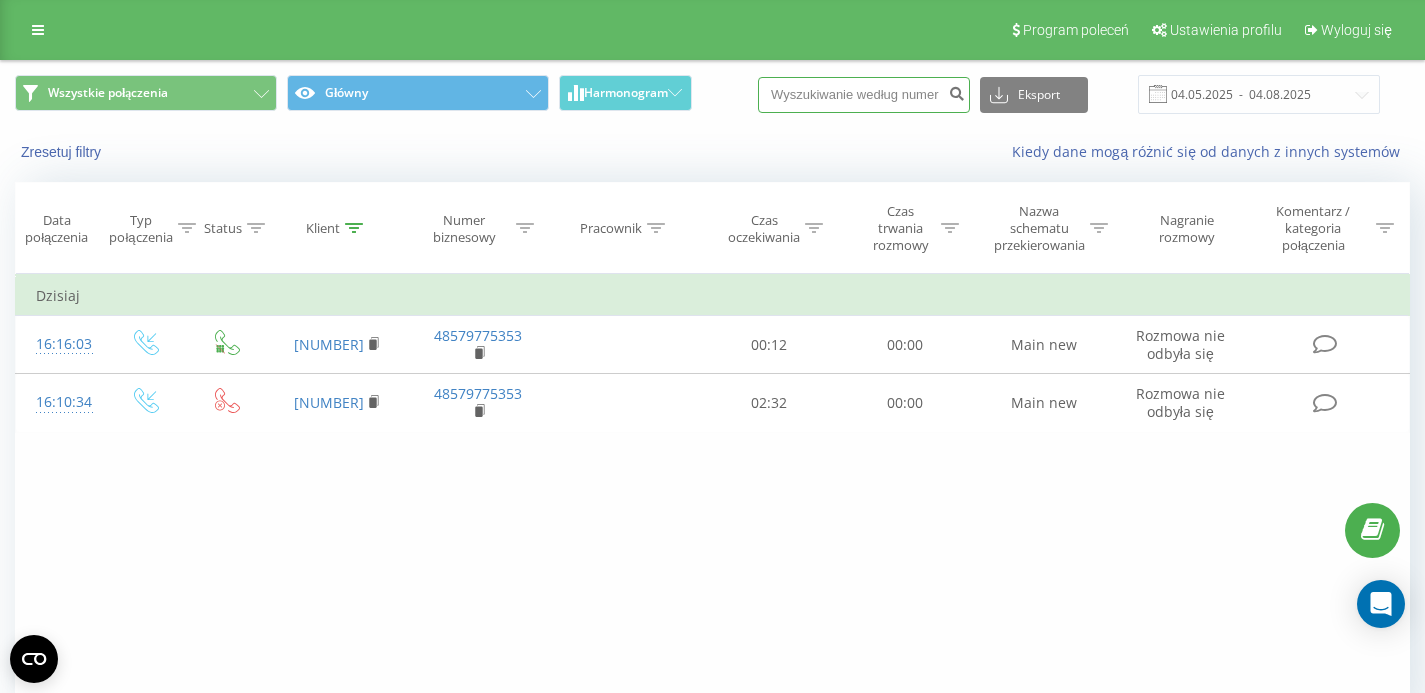 paste on "602200362" 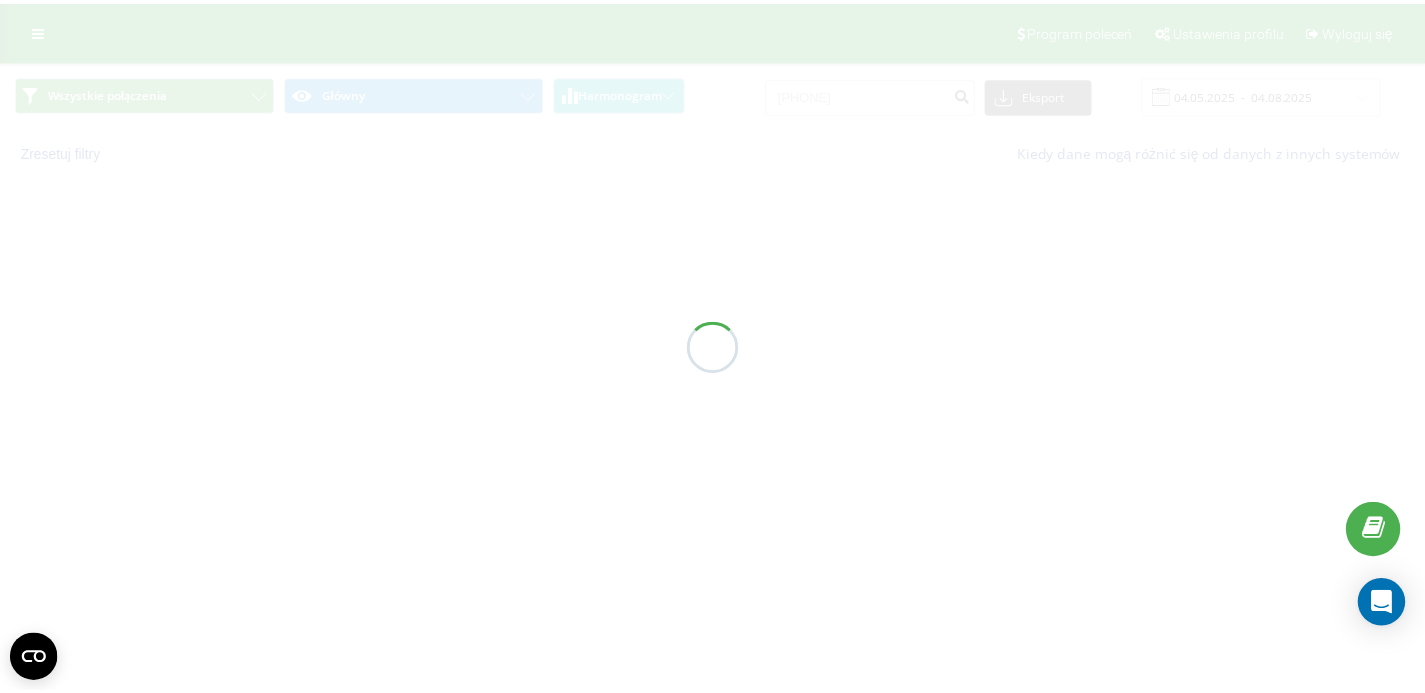 scroll, scrollTop: 0, scrollLeft: 0, axis: both 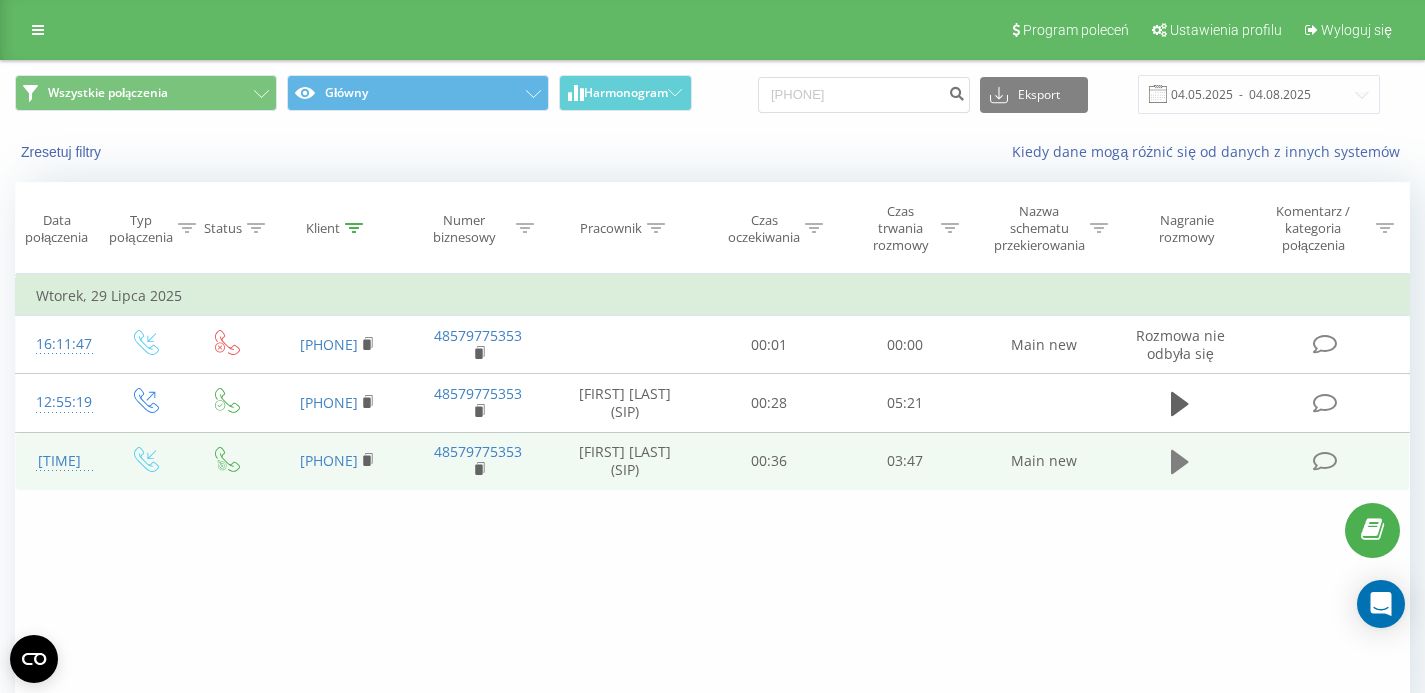 click 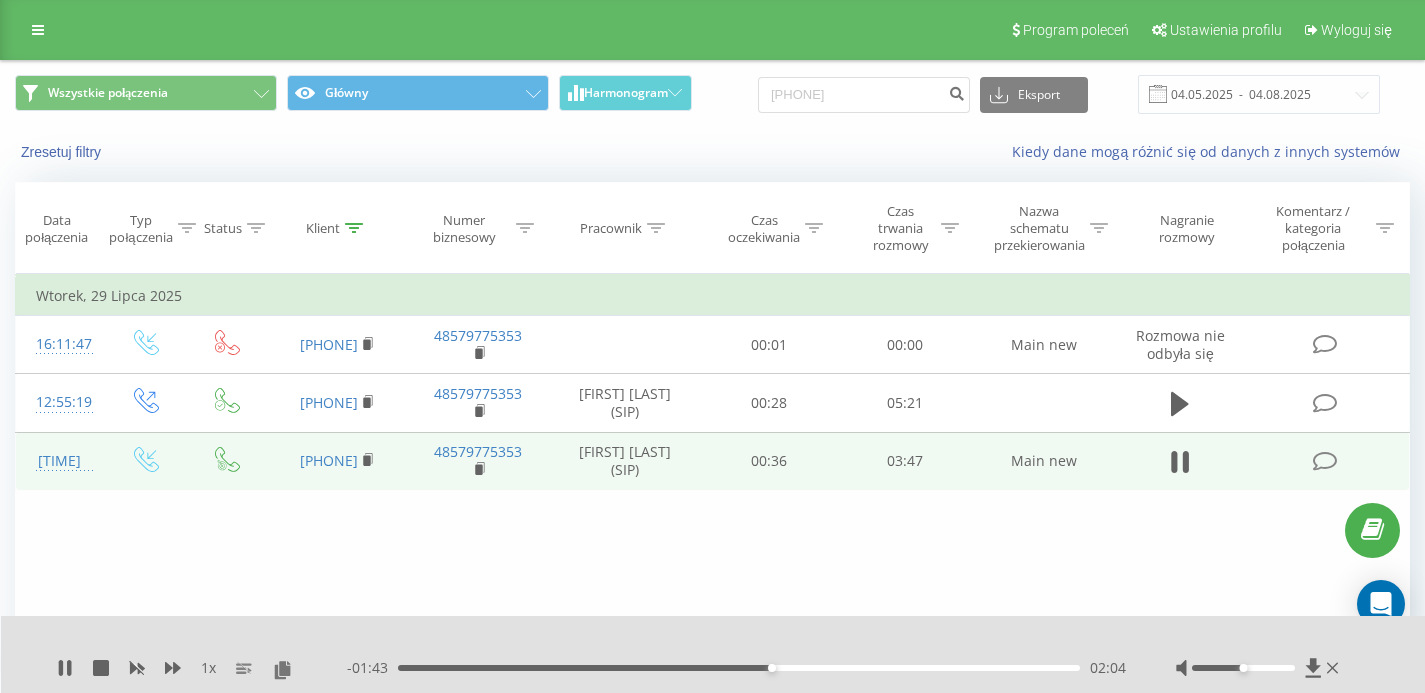 click on "- 01:43 02:04   02:04" at bounding box center (736, 668) 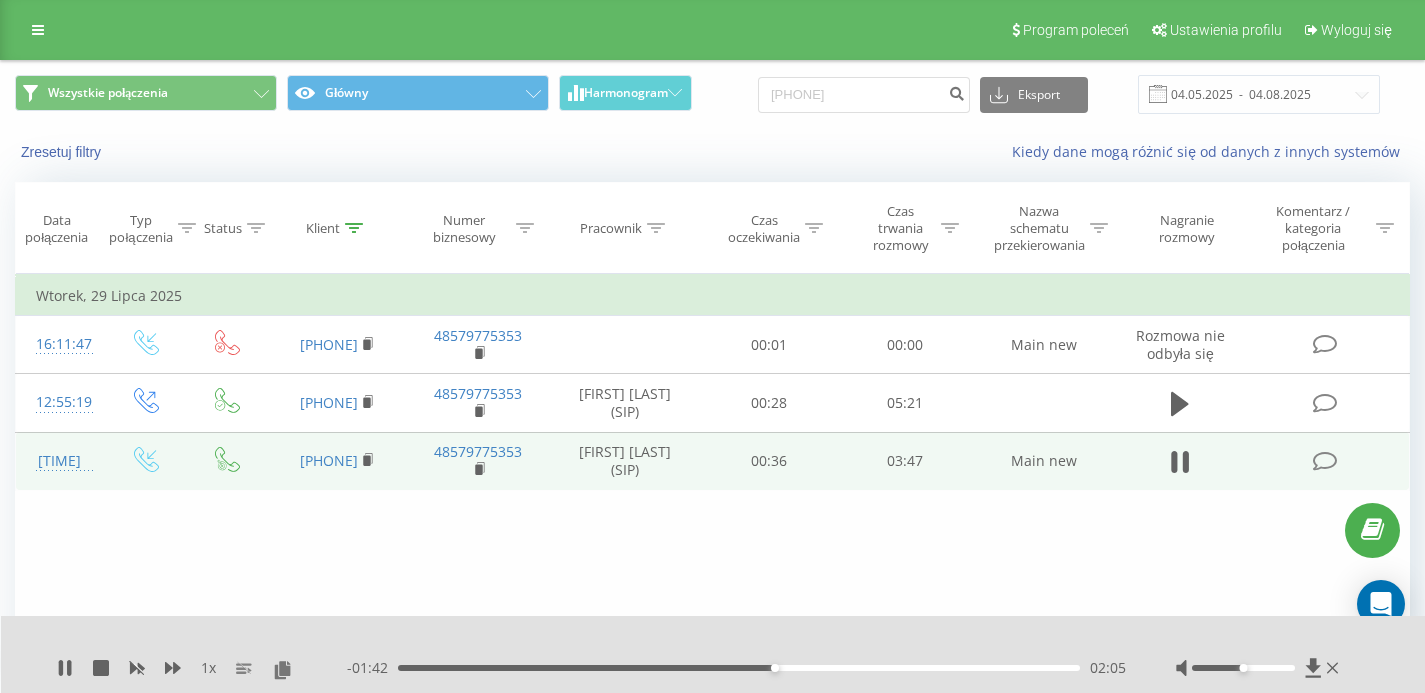 click on "02:05" at bounding box center (739, 668) 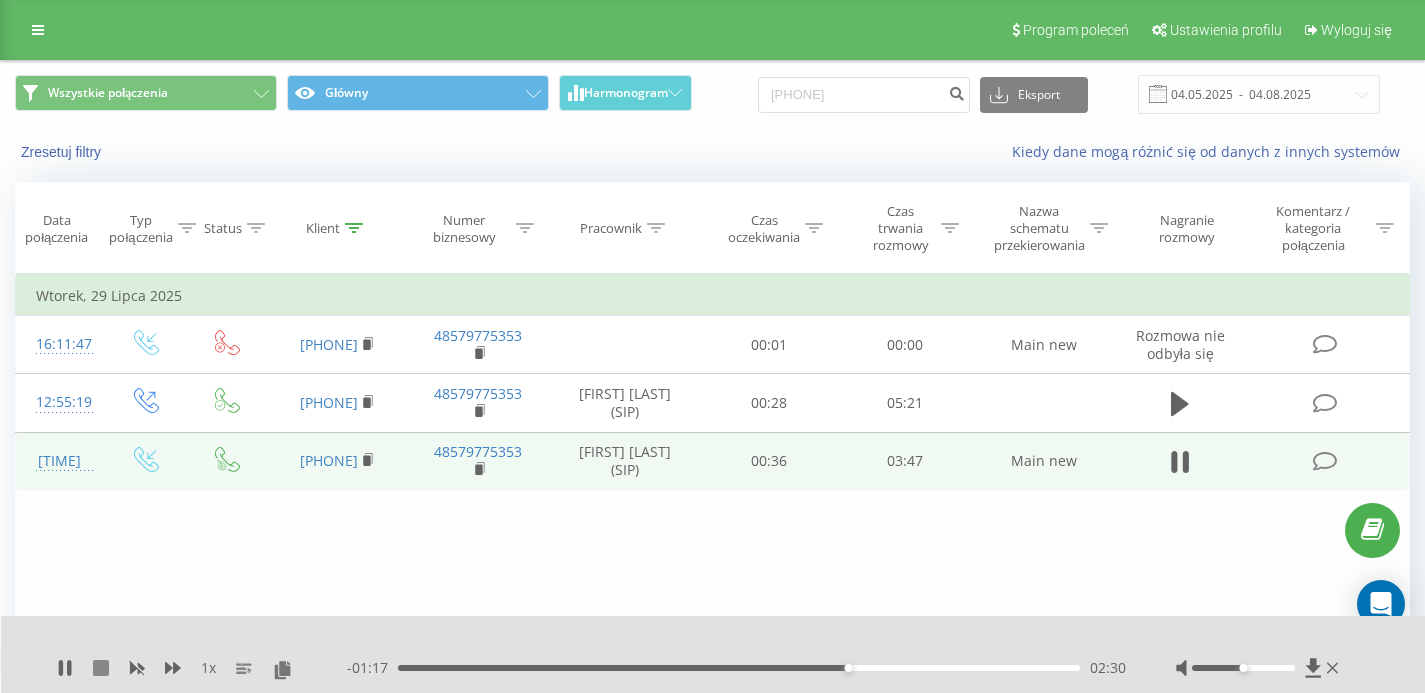 click 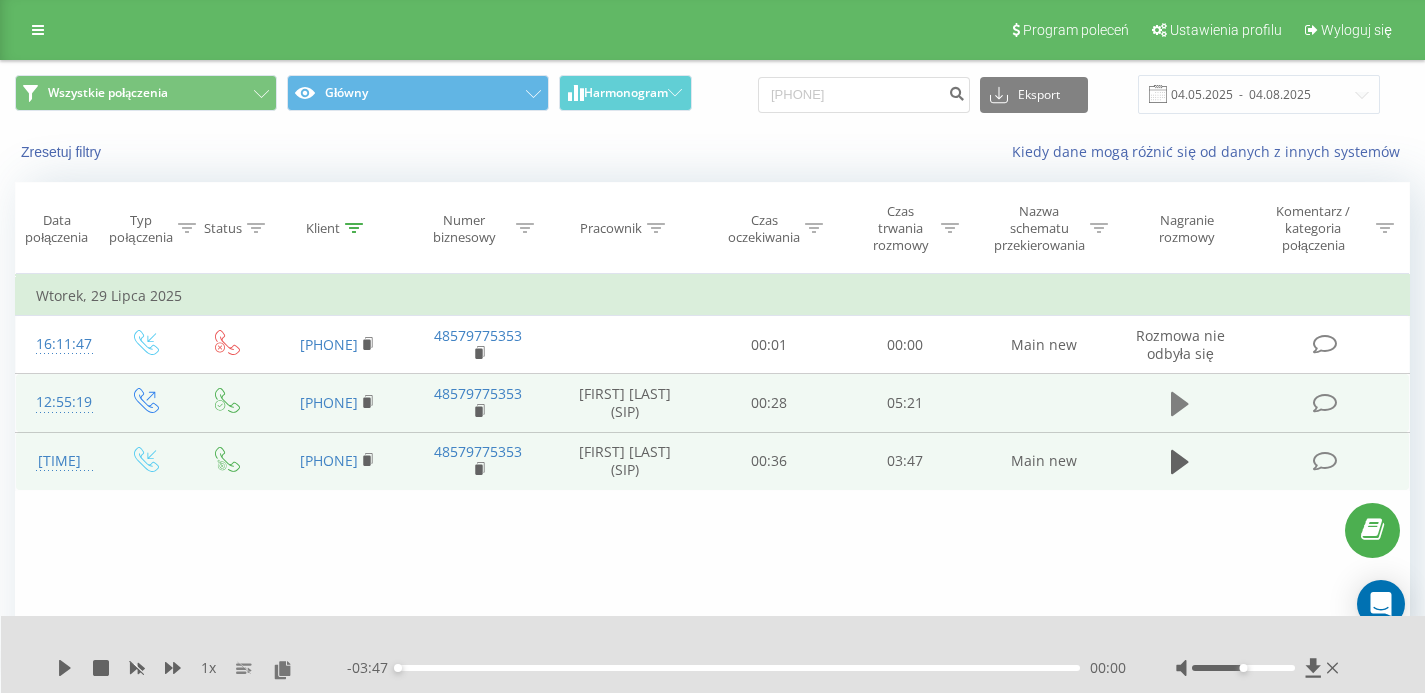 click 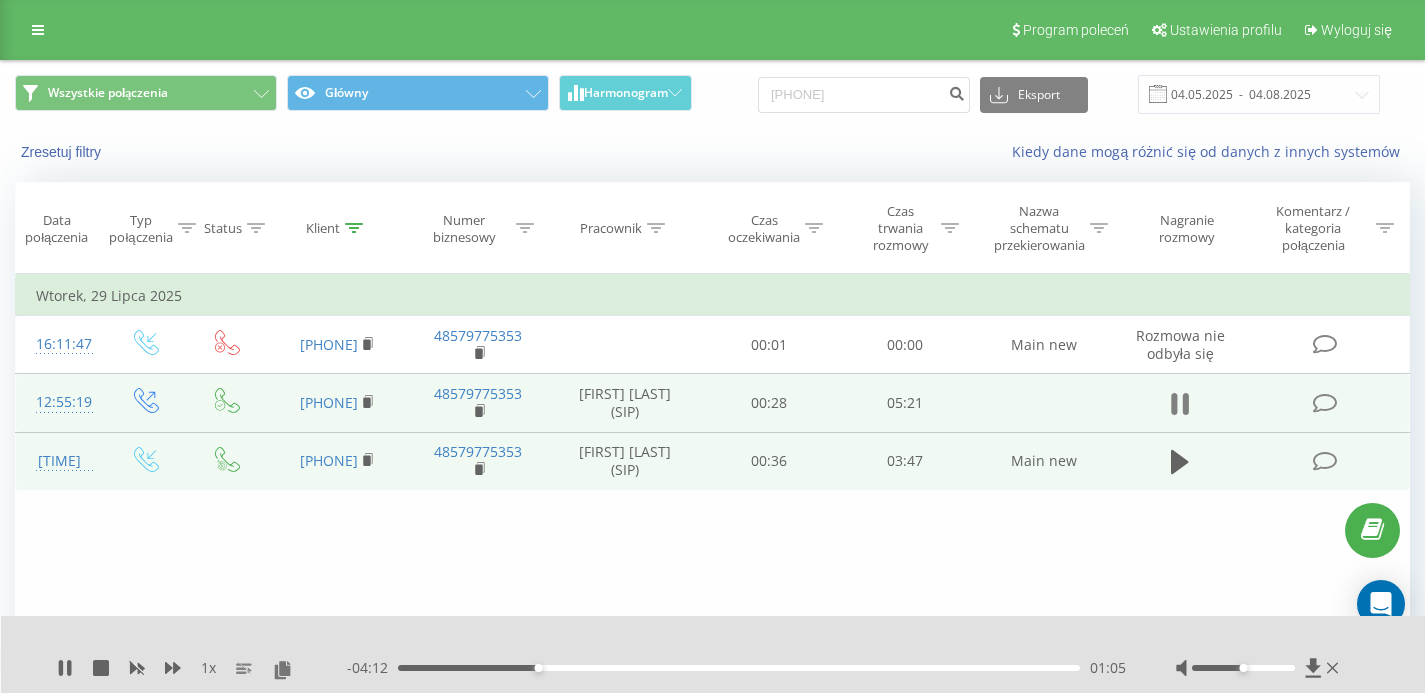 click 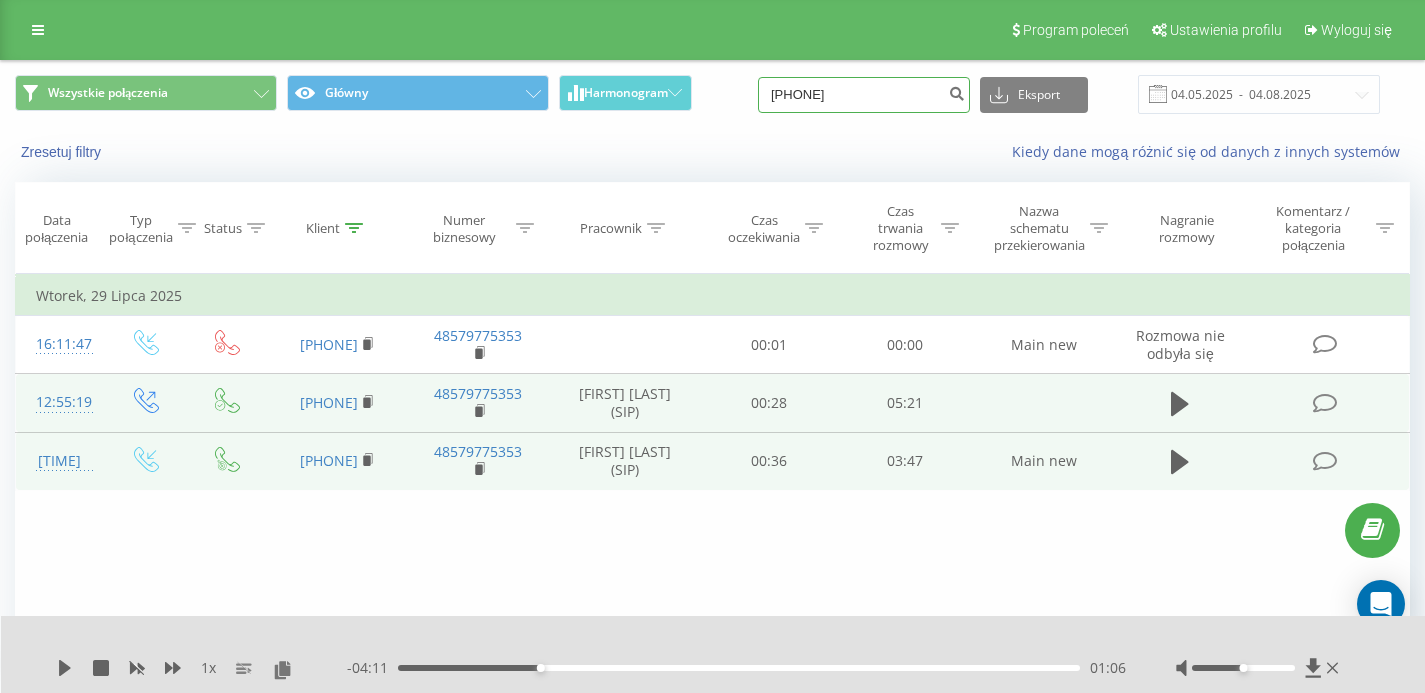 click on "602200362" at bounding box center (864, 95) 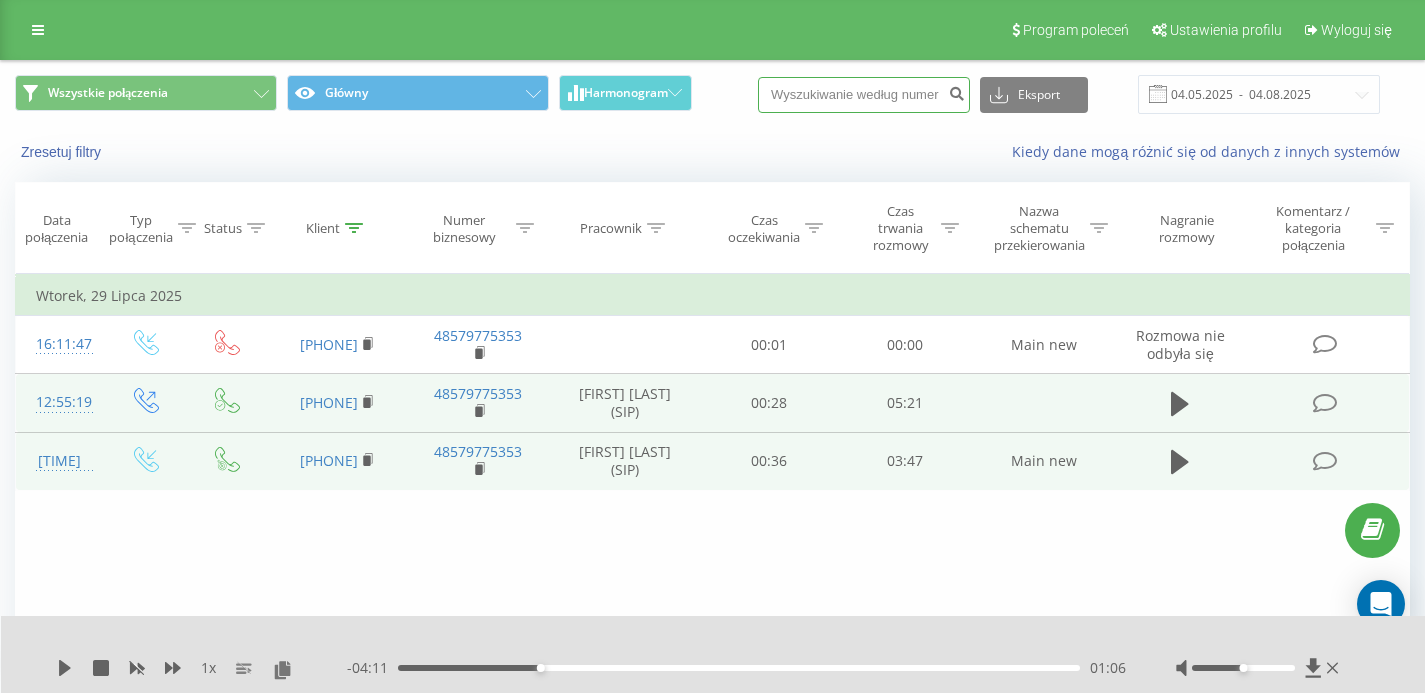 paste on "600585099" 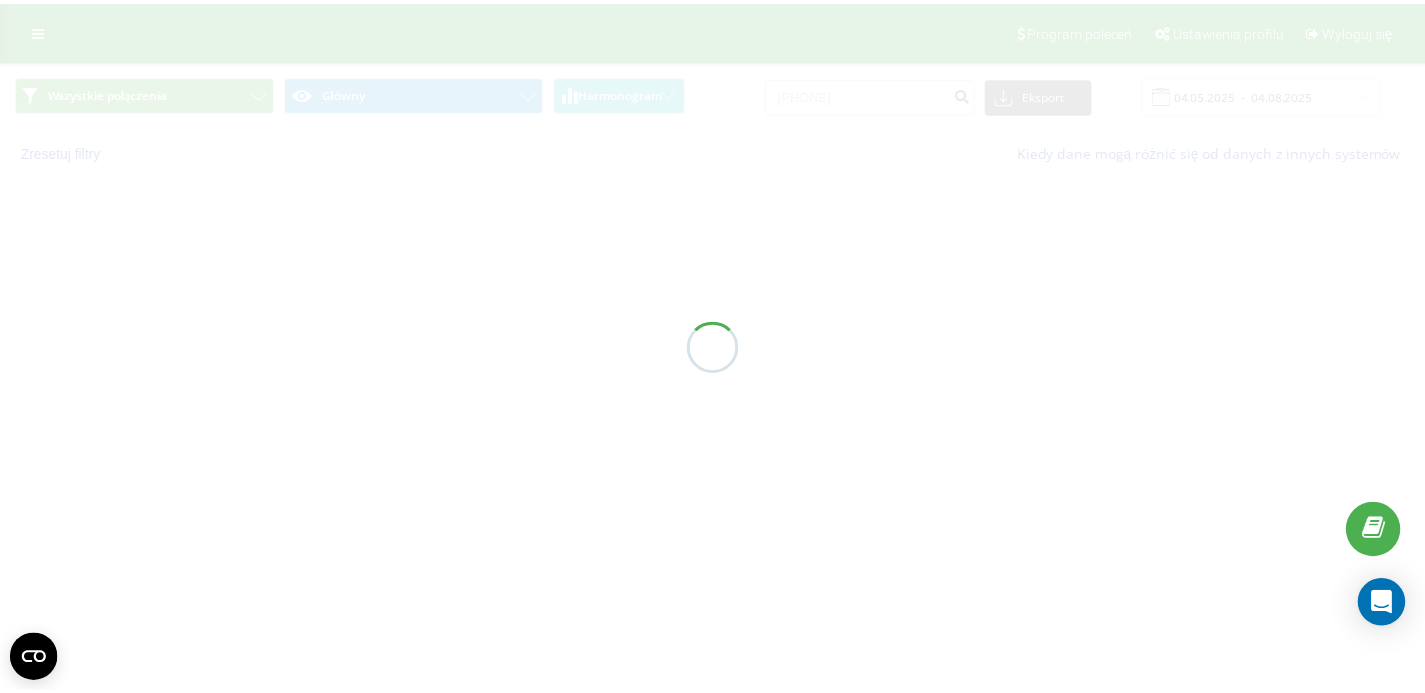 scroll, scrollTop: 0, scrollLeft: 0, axis: both 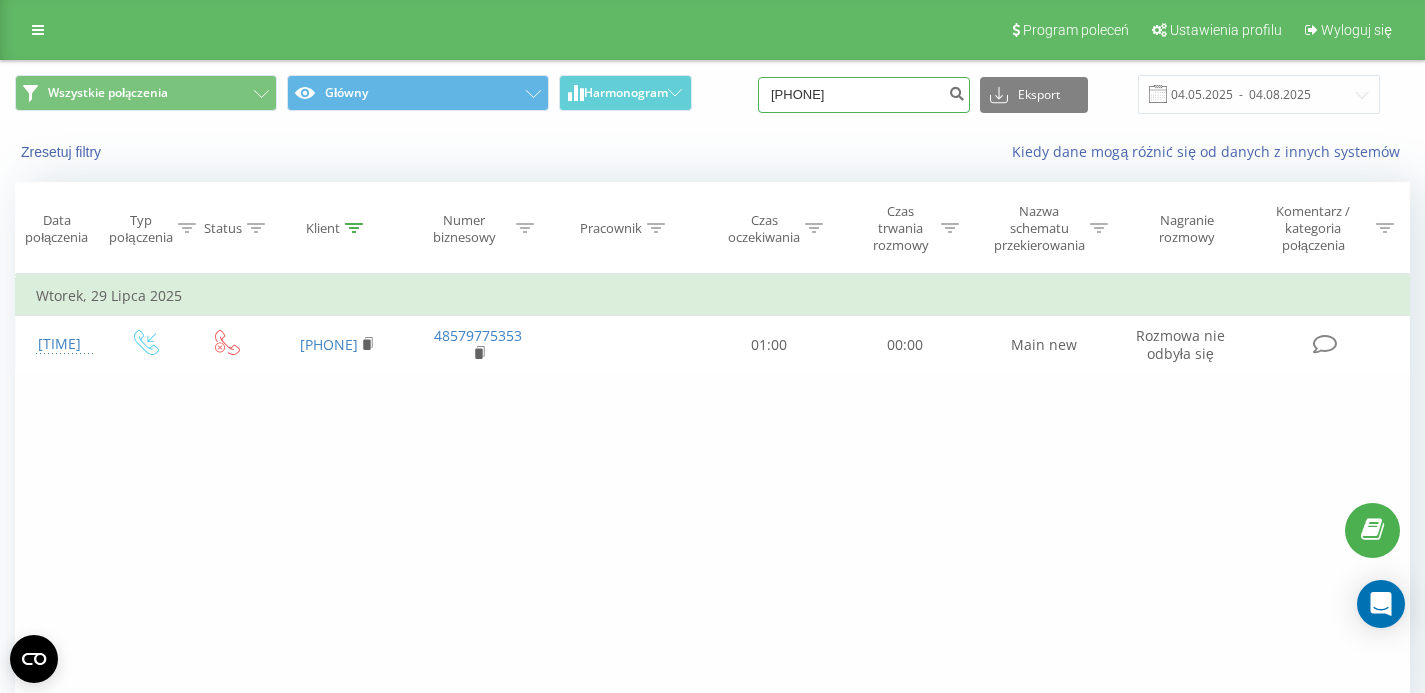 click on "[PHONE]" at bounding box center (864, 95) 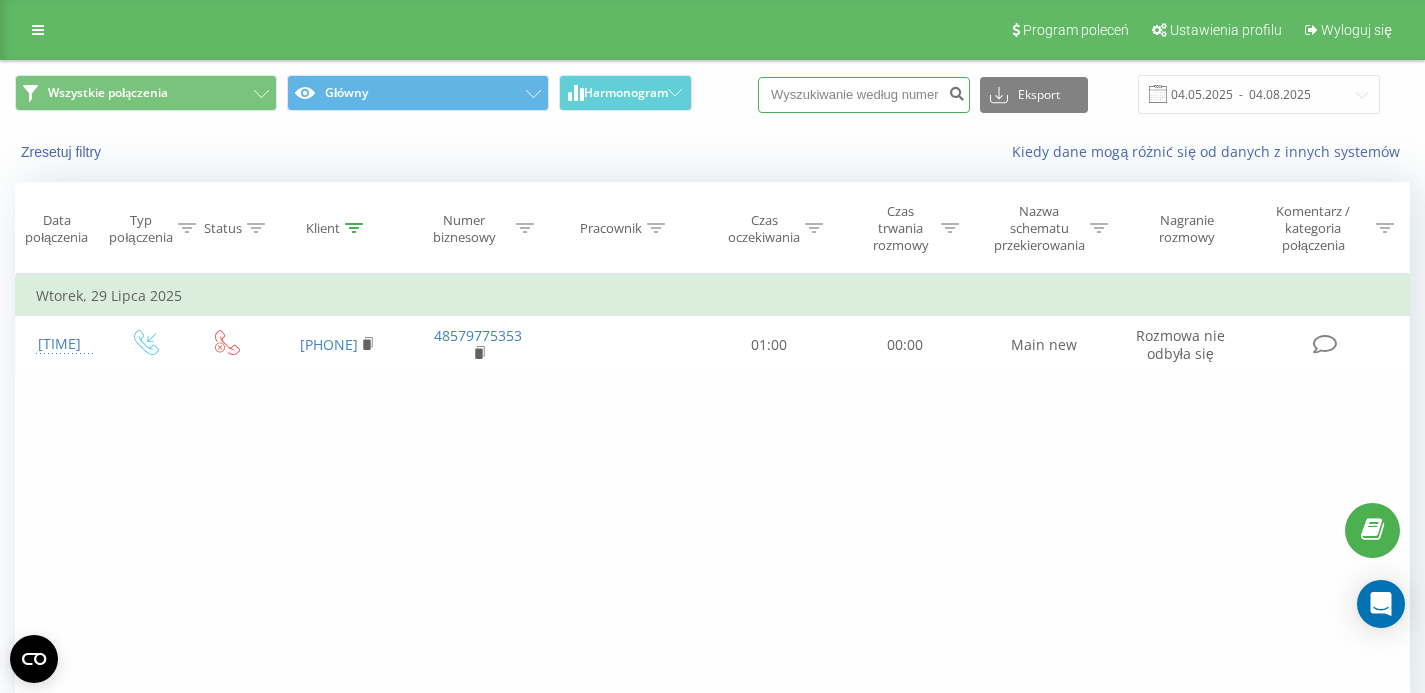 paste on "506653887" 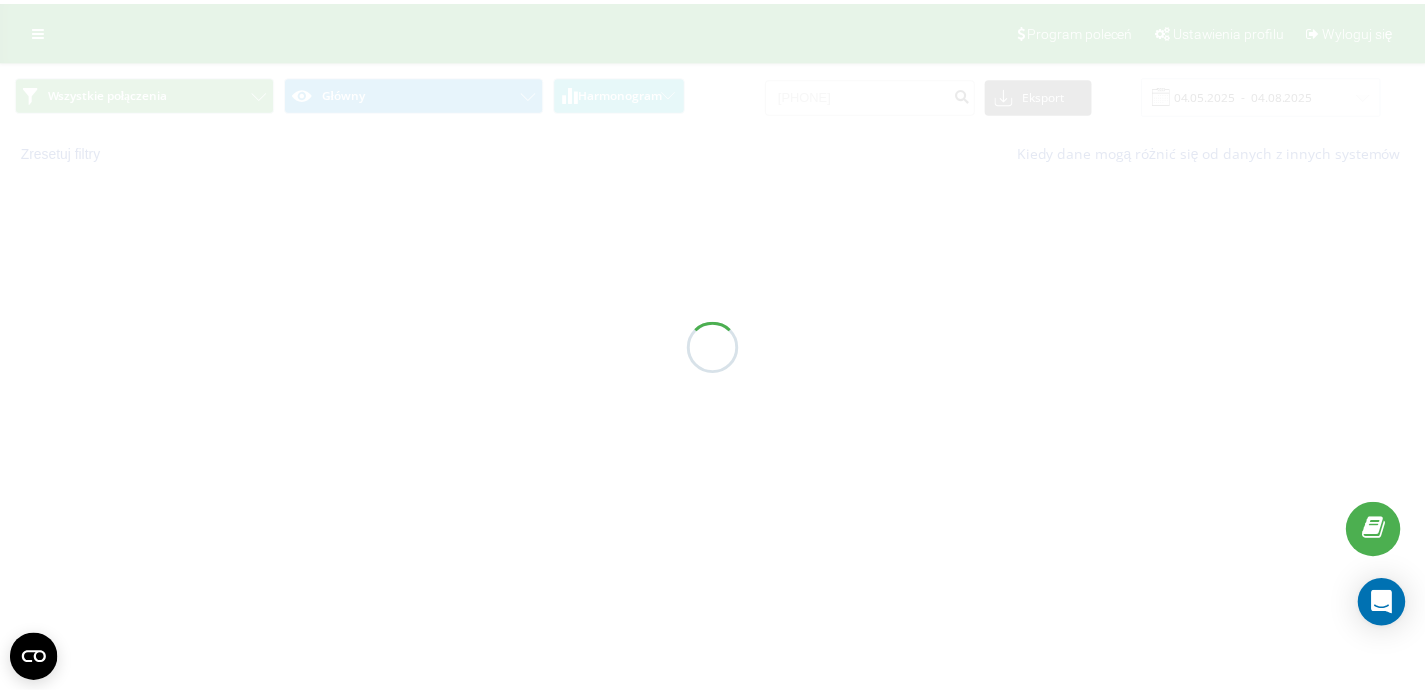 scroll, scrollTop: 0, scrollLeft: 0, axis: both 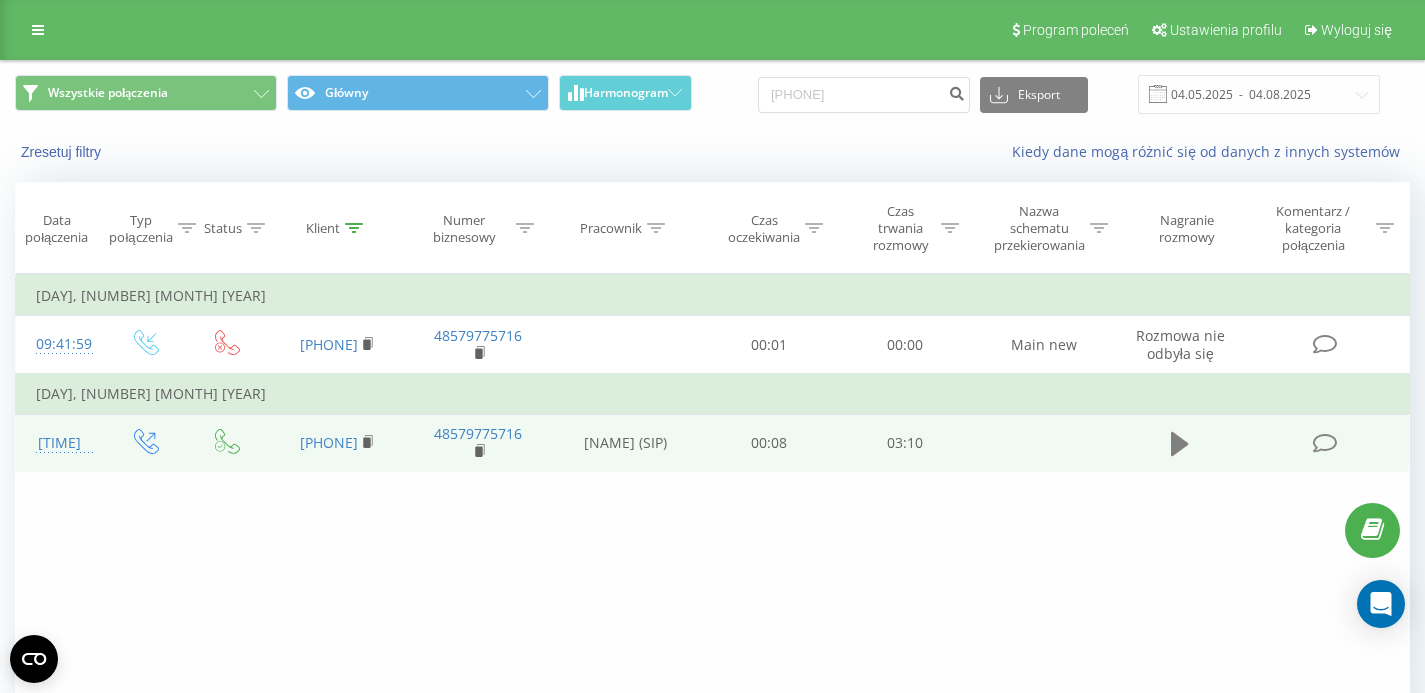 click 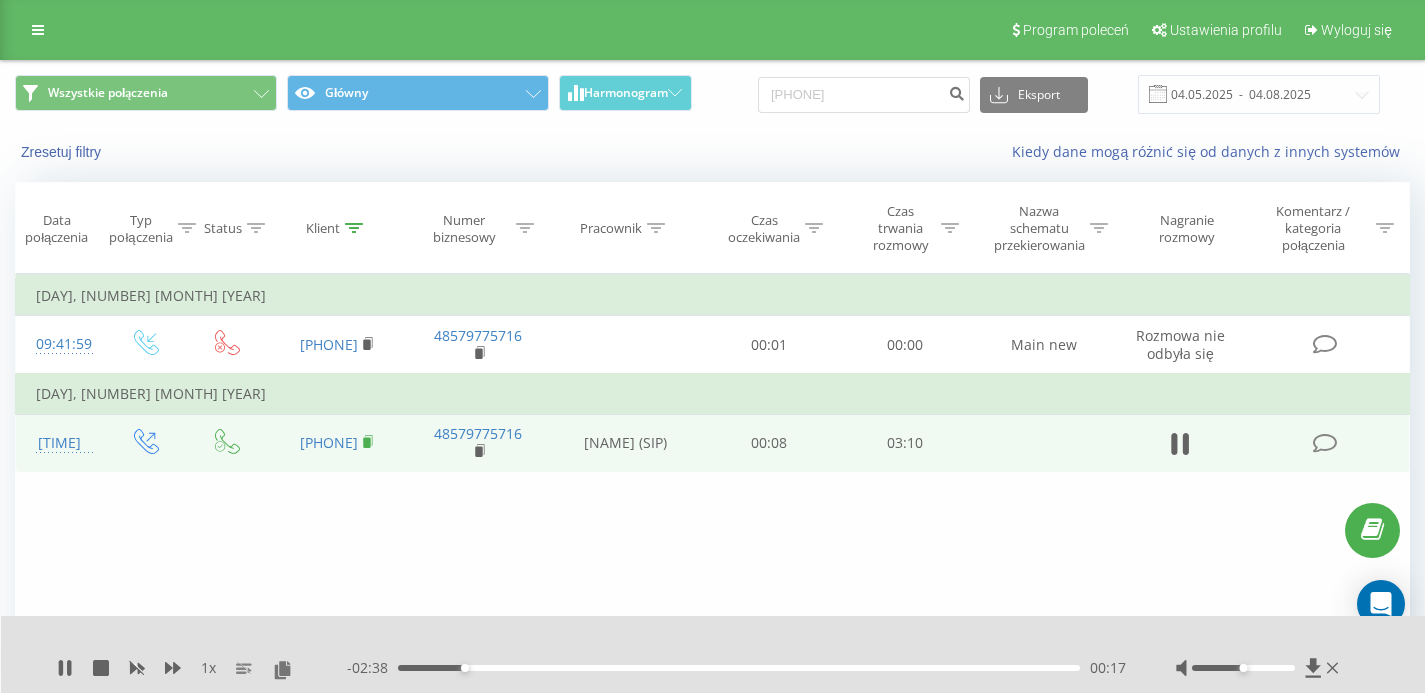 click 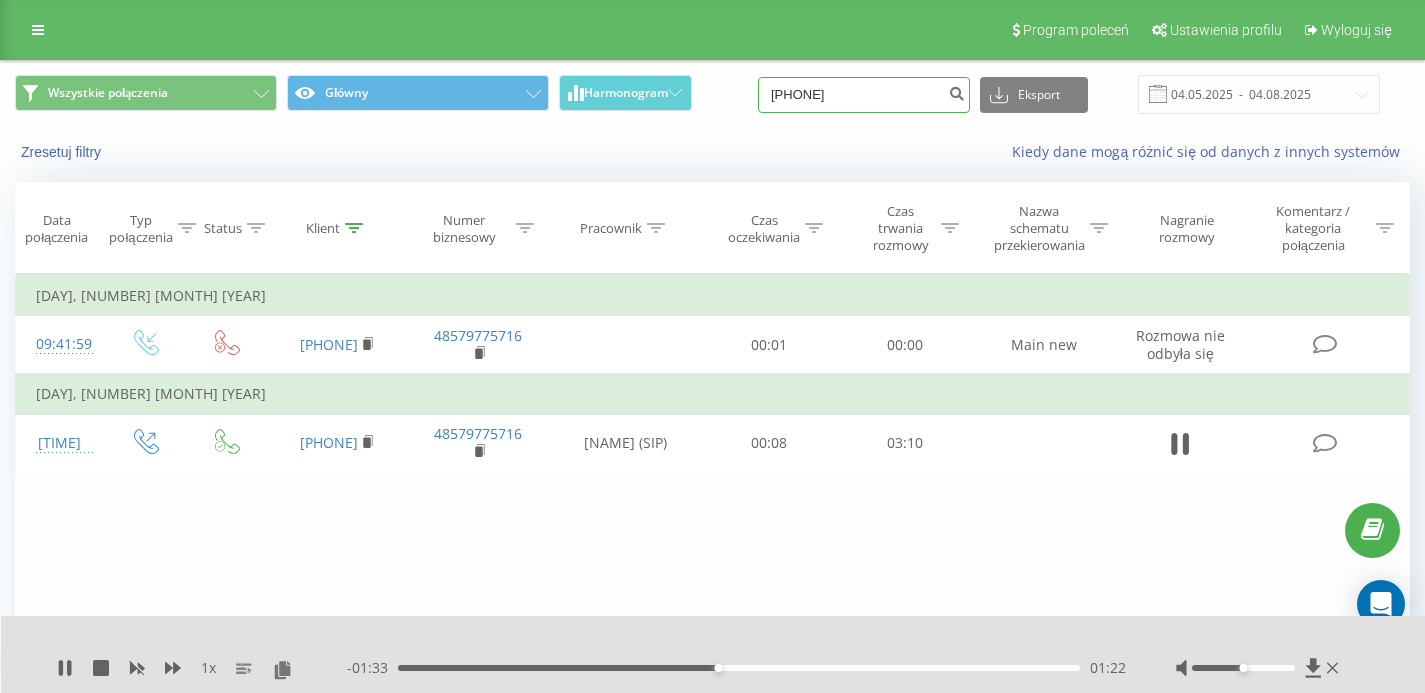 click on "[PHONE]" at bounding box center [864, 95] 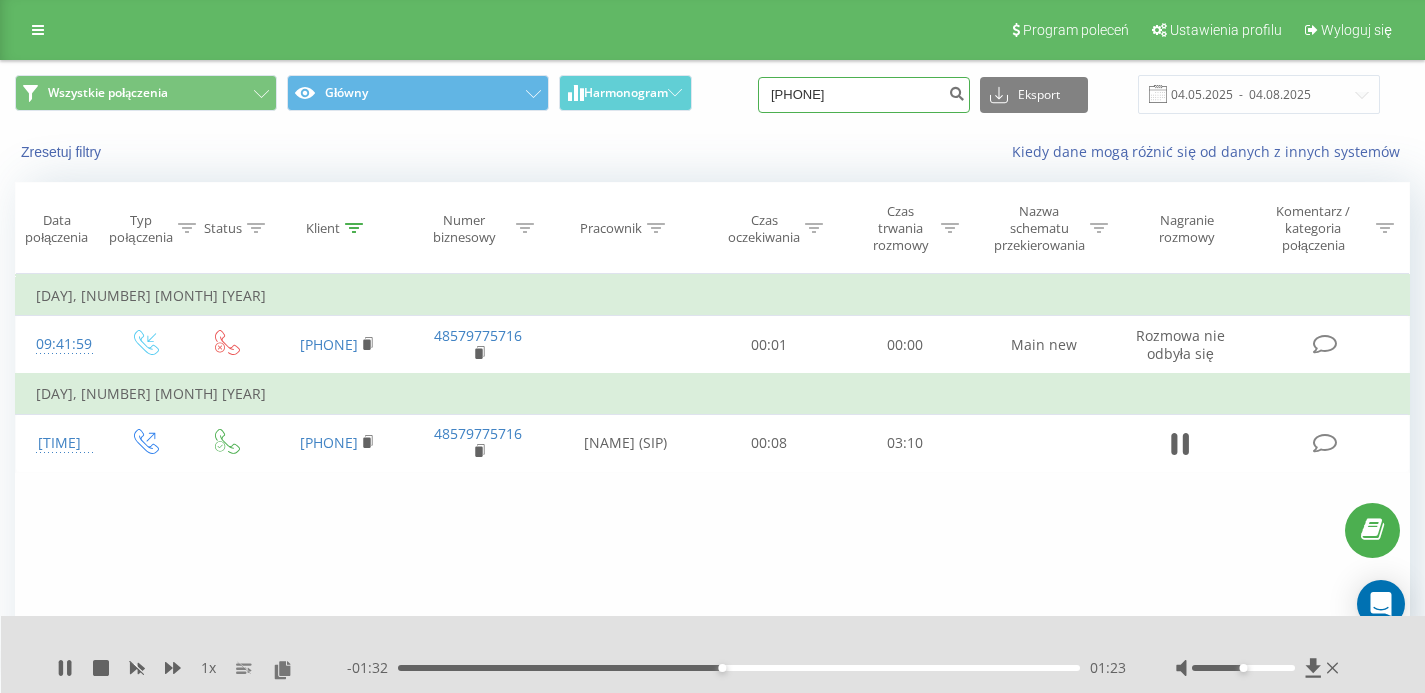 drag, startPoint x: 869, startPoint y: 94, endPoint x: 741, endPoint y: 96, distance: 128.01562 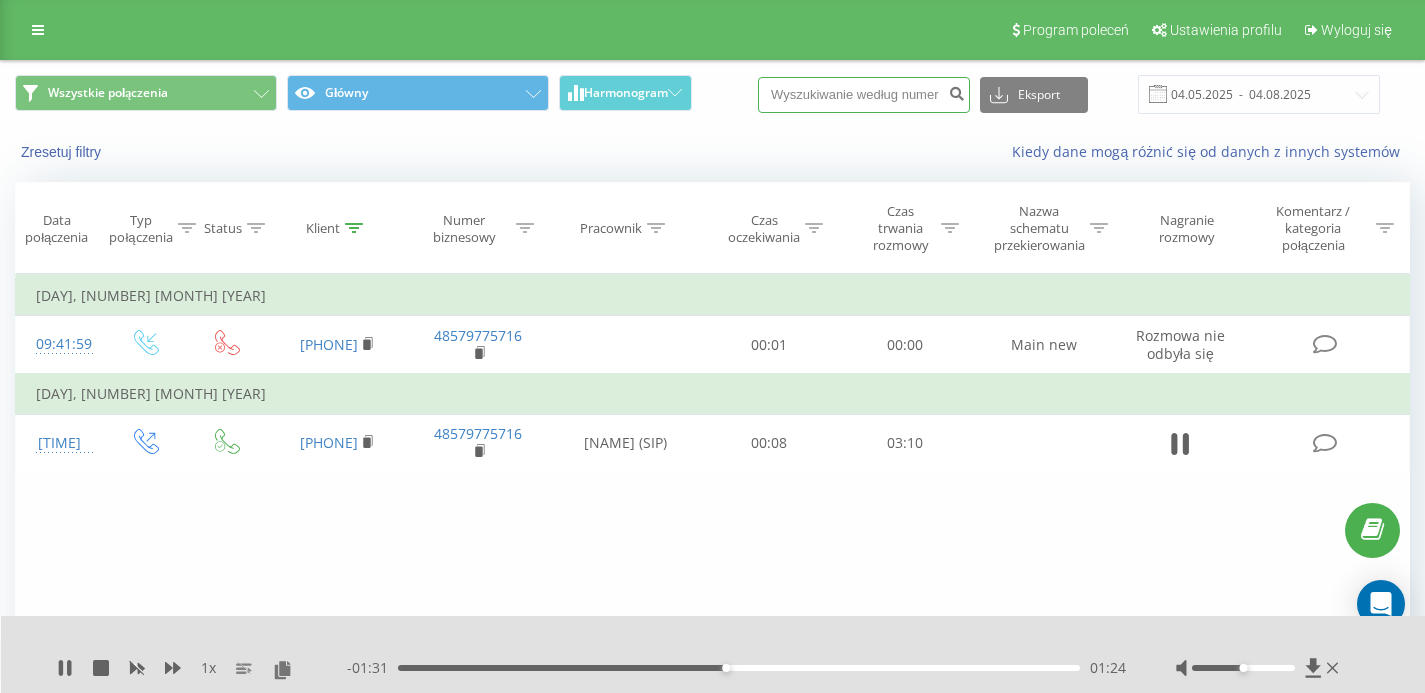 paste on "[PHONE]" 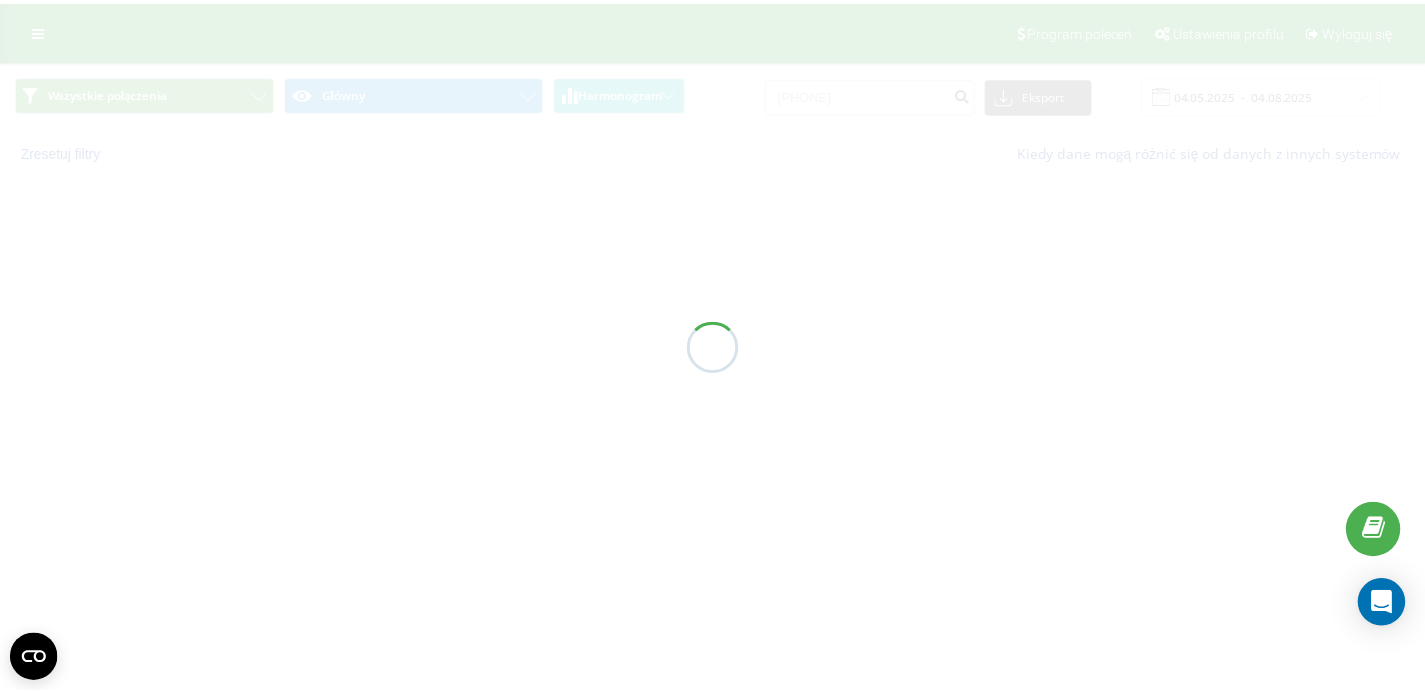 scroll, scrollTop: 0, scrollLeft: 0, axis: both 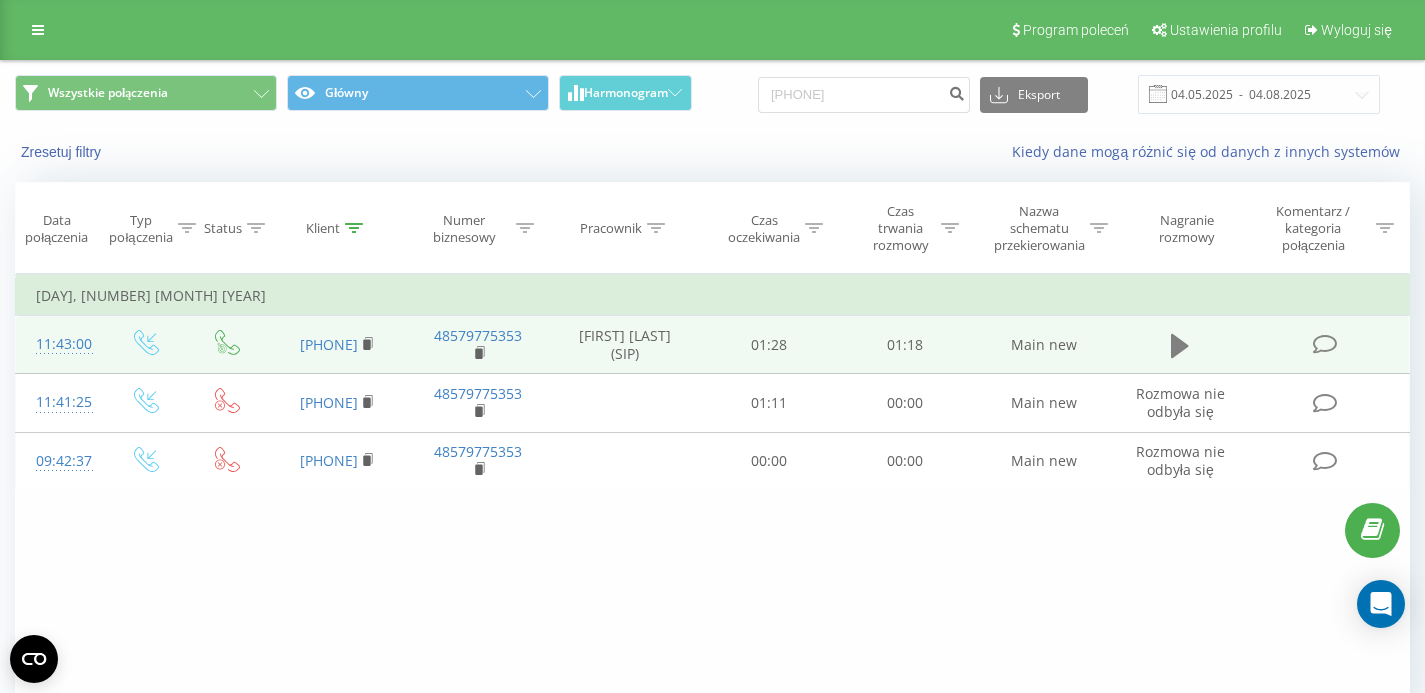 click 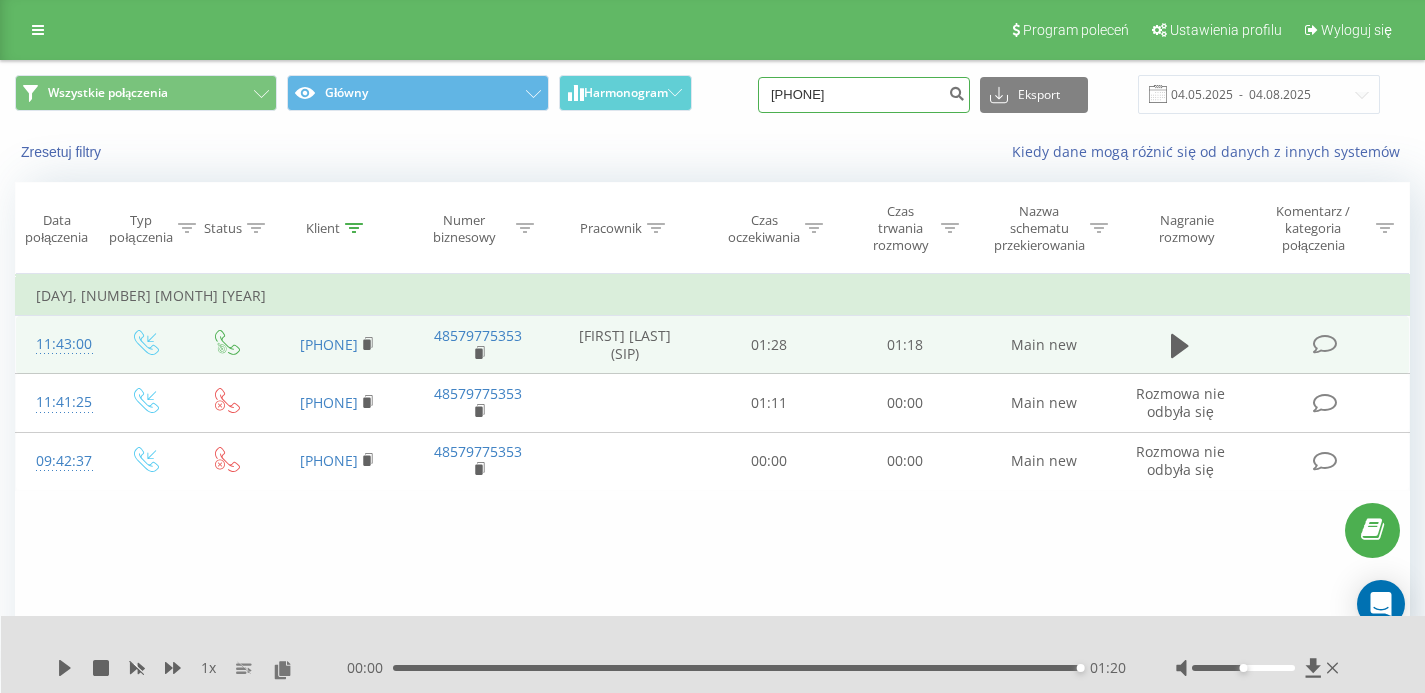 click on "607719503" at bounding box center [864, 95] 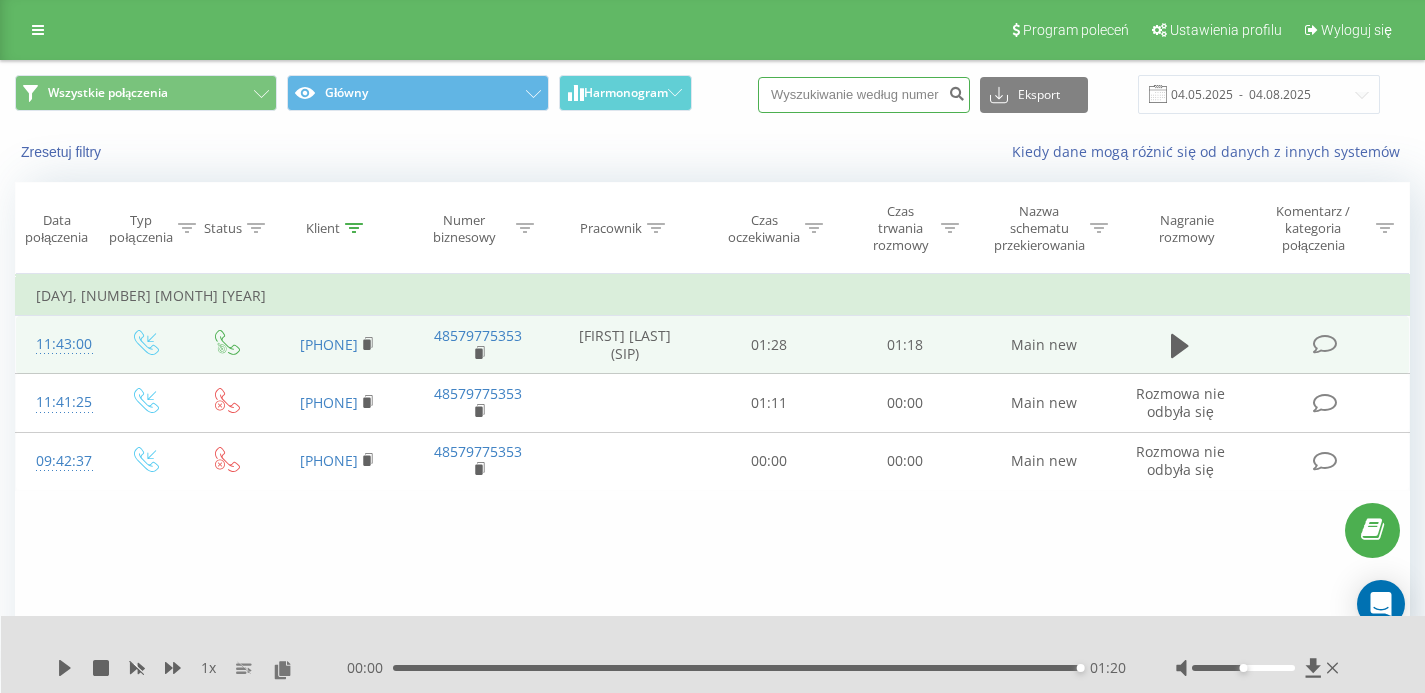 paste on "694766855" 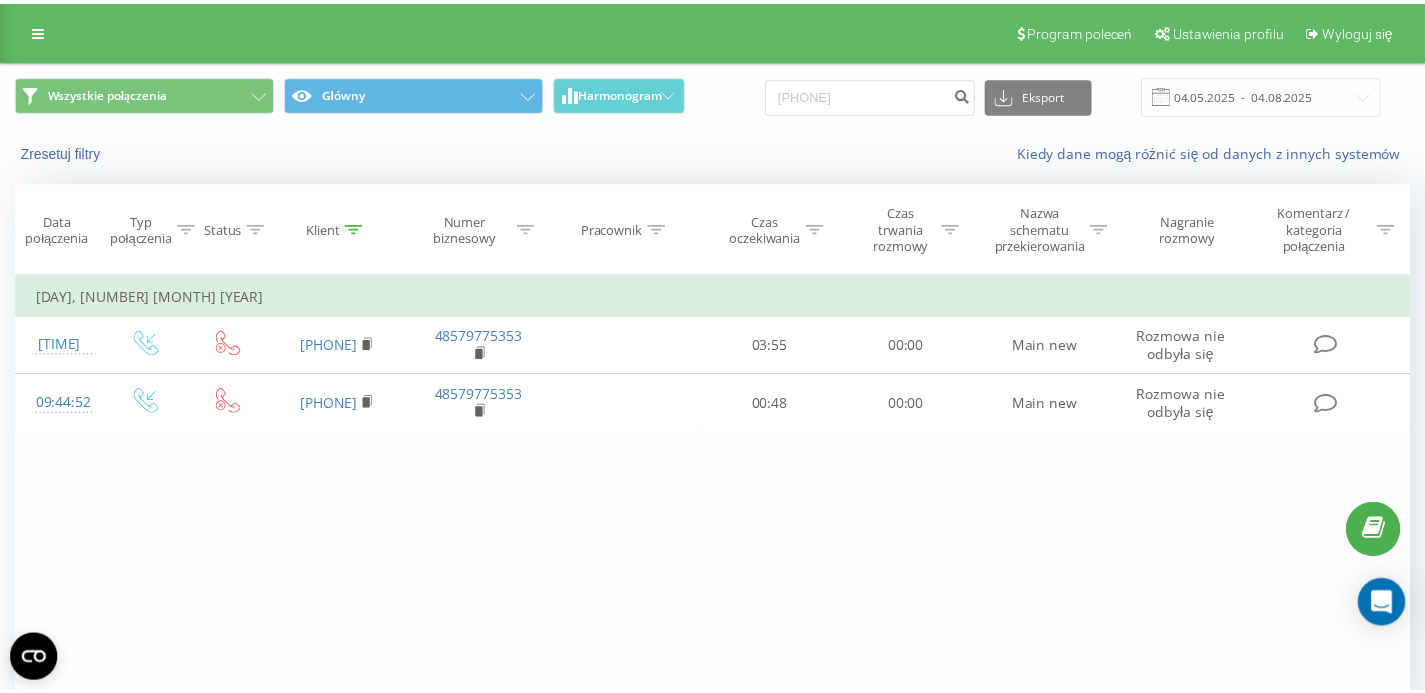 scroll, scrollTop: 0, scrollLeft: 0, axis: both 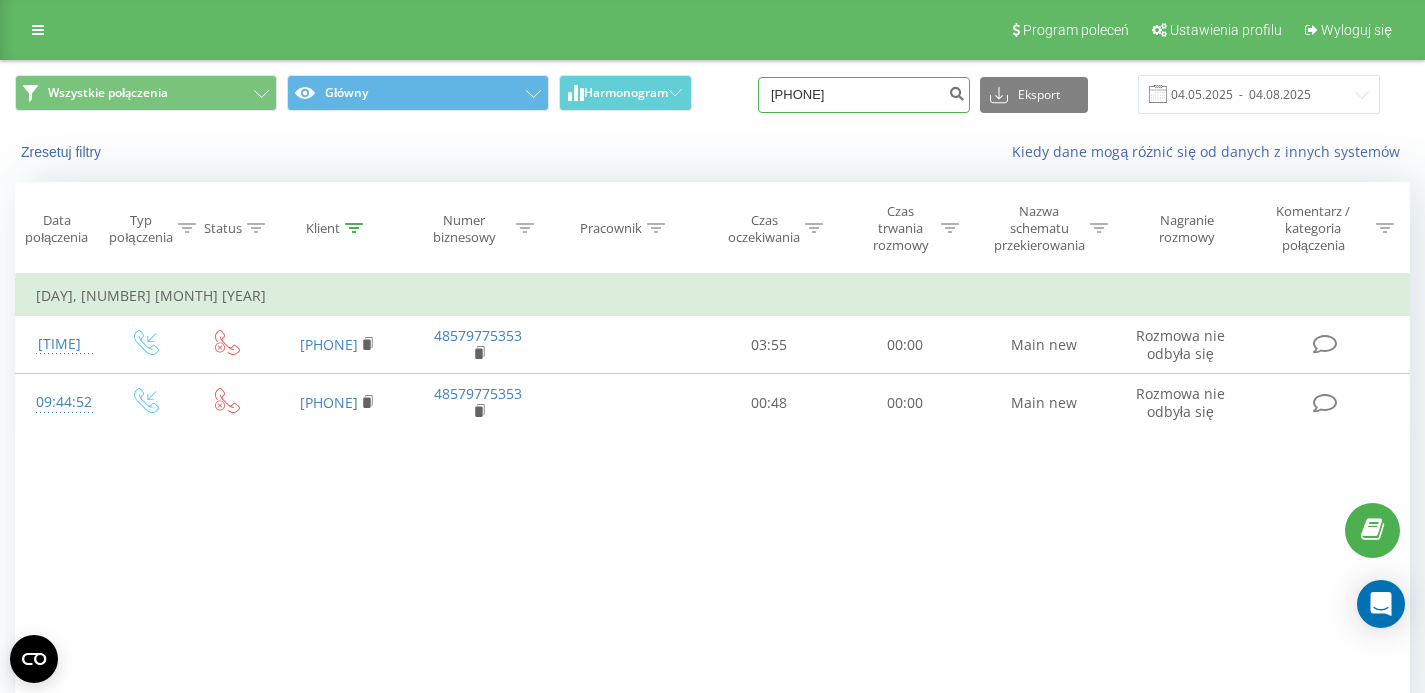 drag, startPoint x: 883, startPoint y: 98, endPoint x: 757, endPoint y: 102, distance: 126.06348 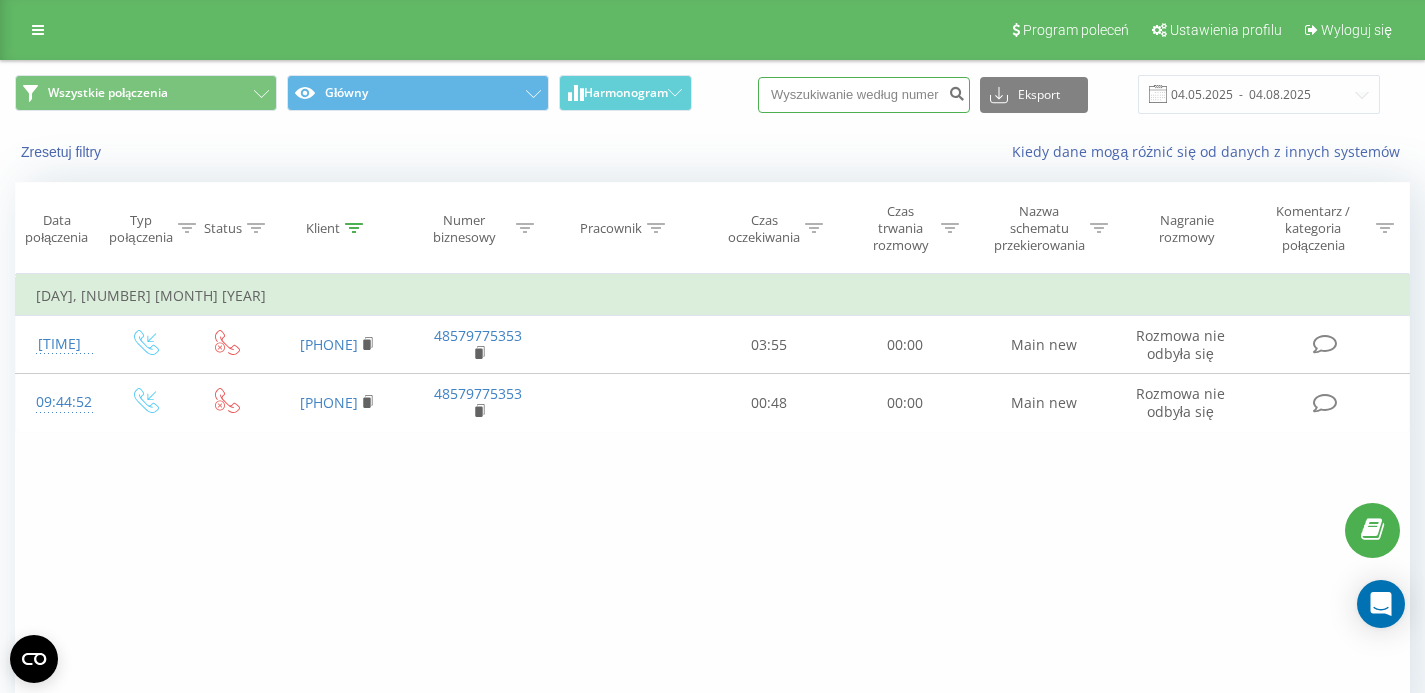 paste on "[PHONE]" 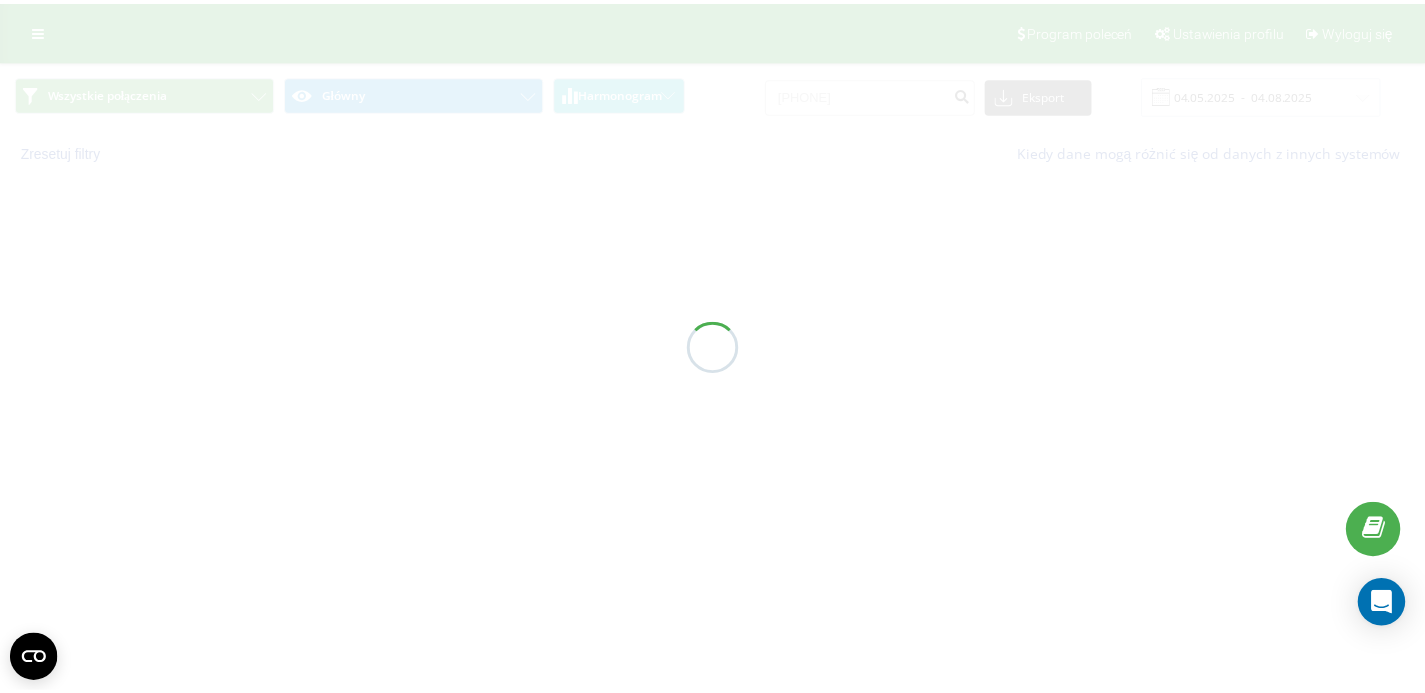 scroll, scrollTop: 0, scrollLeft: 0, axis: both 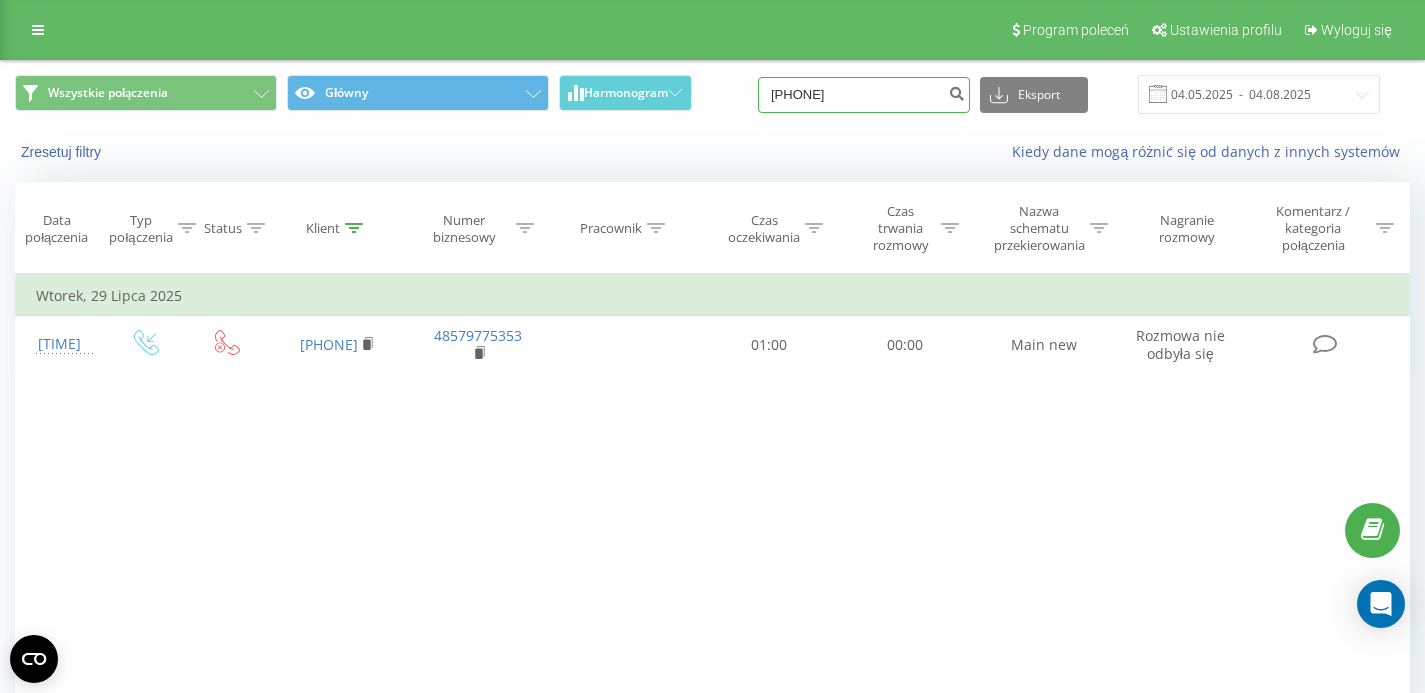 click on "[PHONE]" at bounding box center [864, 95] 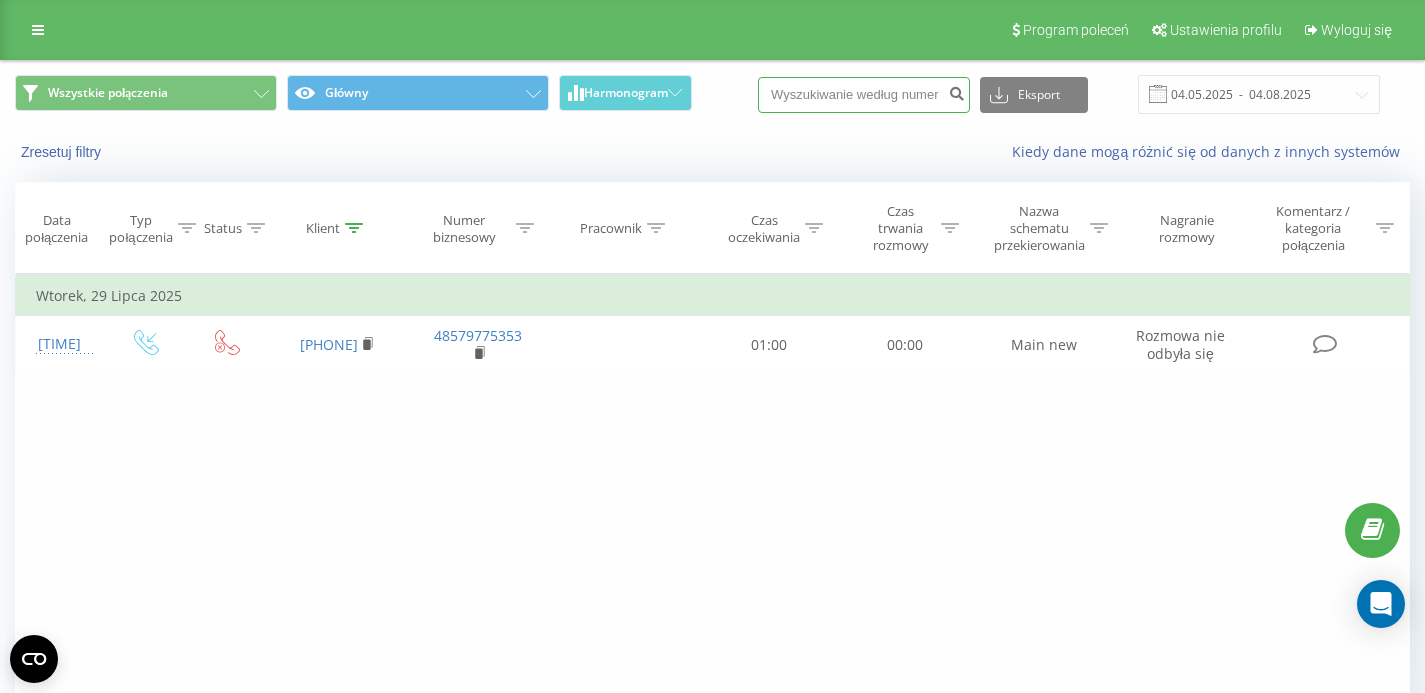 paste on "[PHONE]" 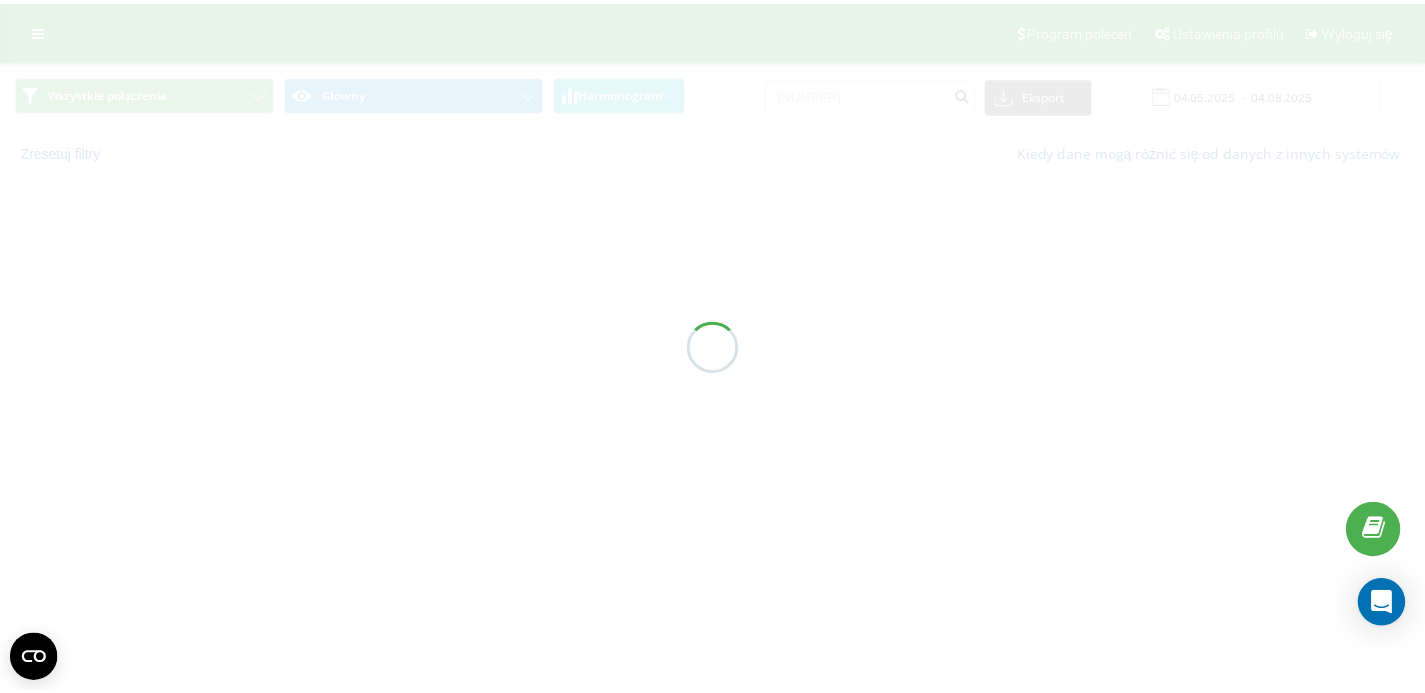 scroll, scrollTop: 0, scrollLeft: 0, axis: both 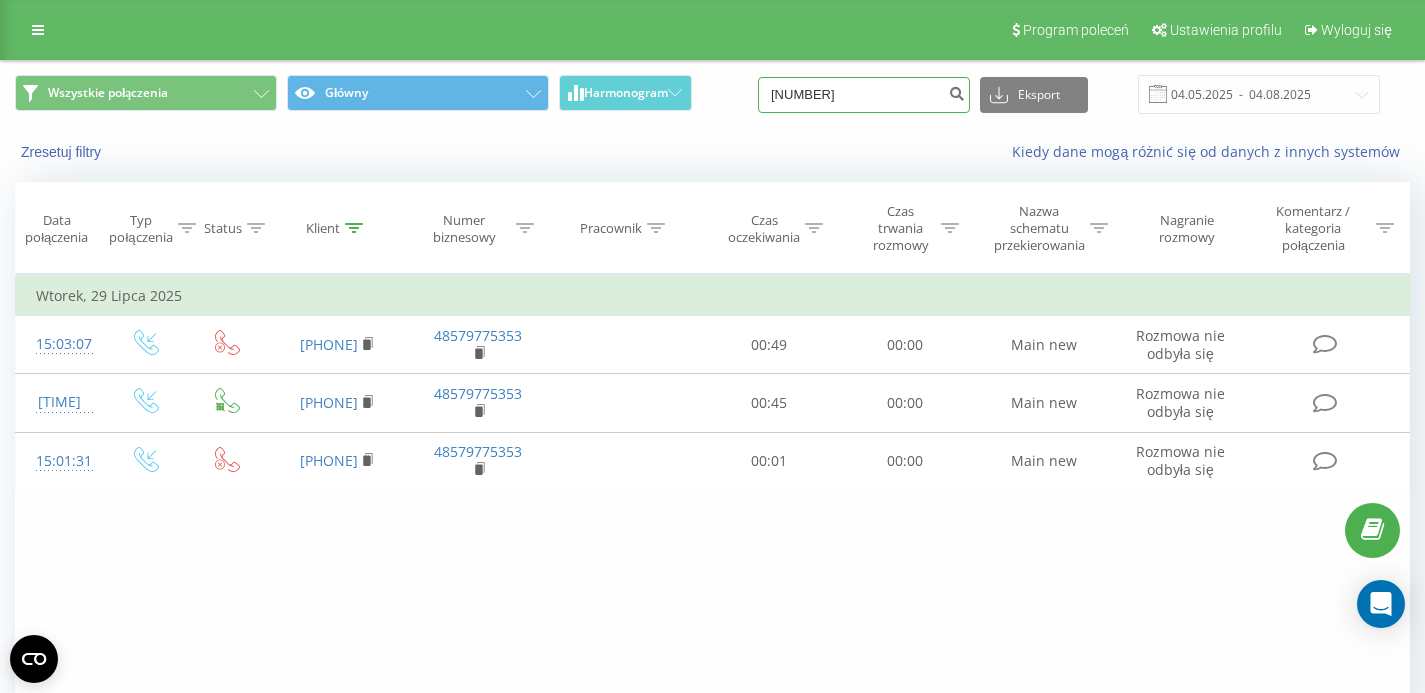 drag, startPoint x: 898, startPoint y: 101, endPoint x: 731, endPoint y: 112, distance: 167.36188 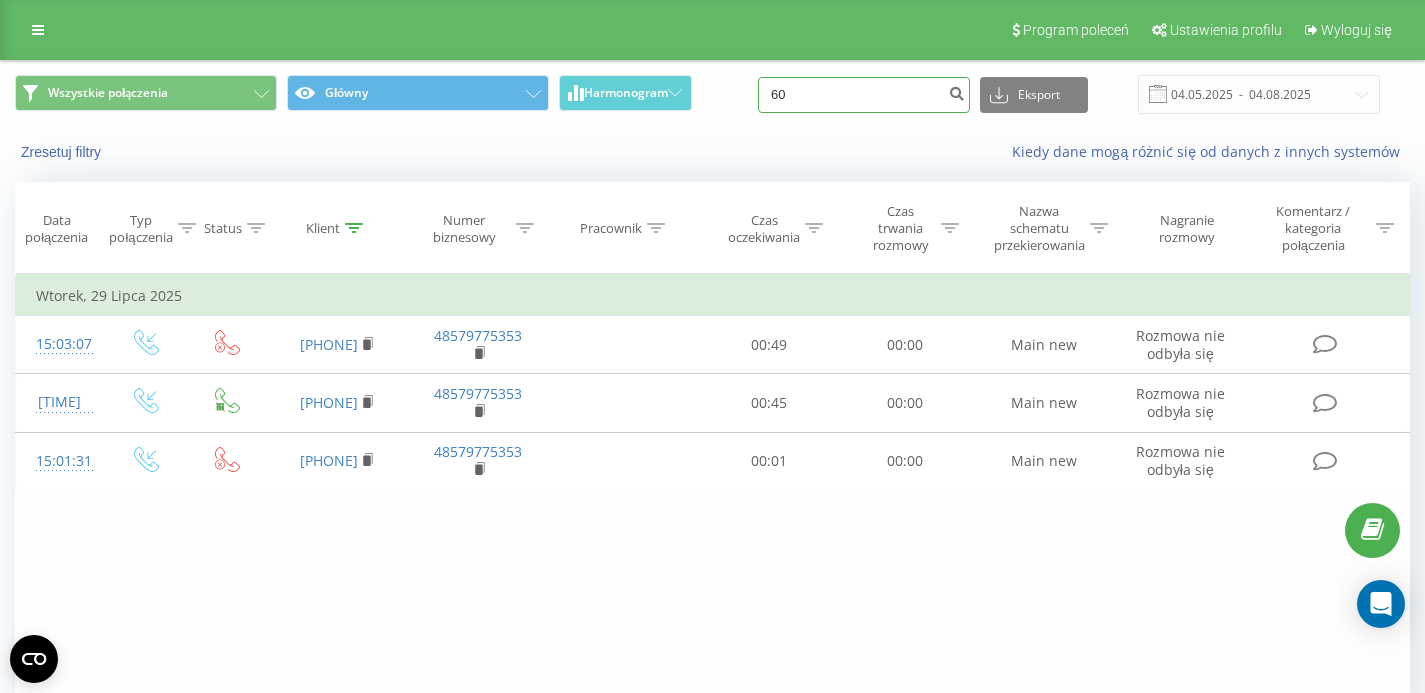 type on "6" 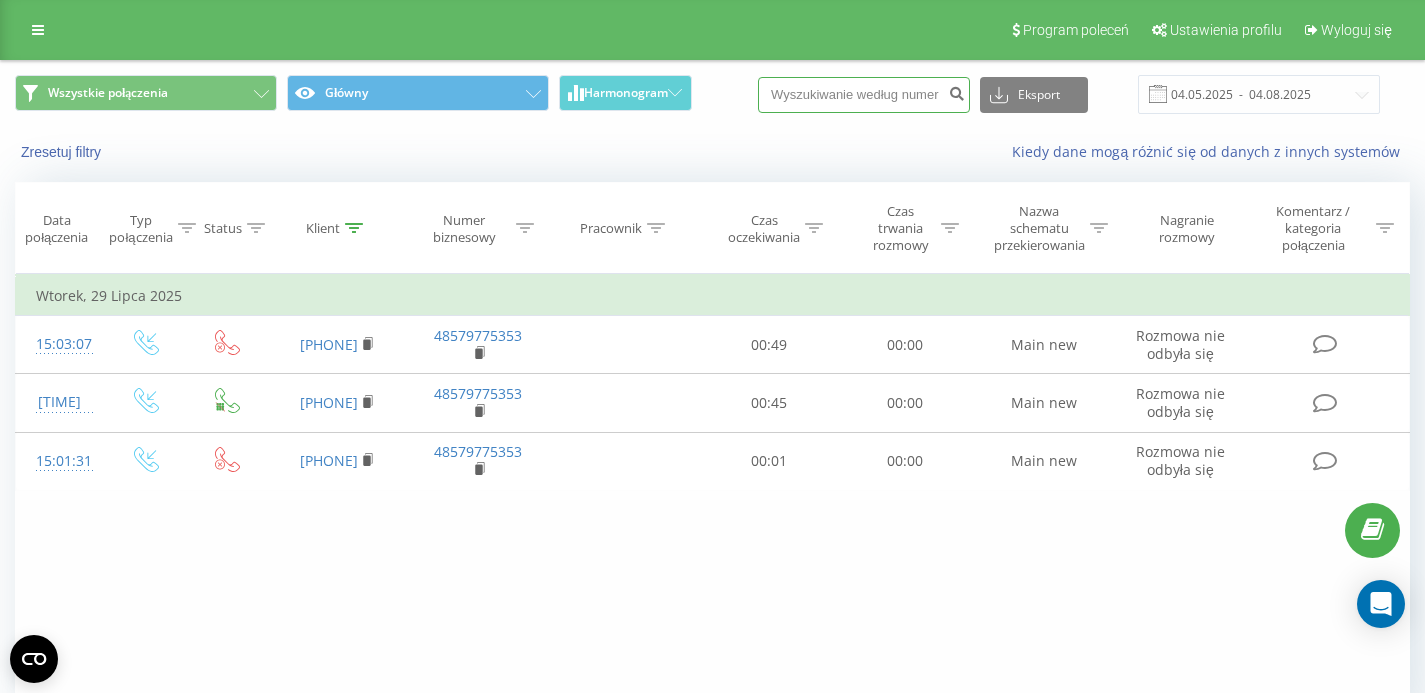 paste on "609595077" 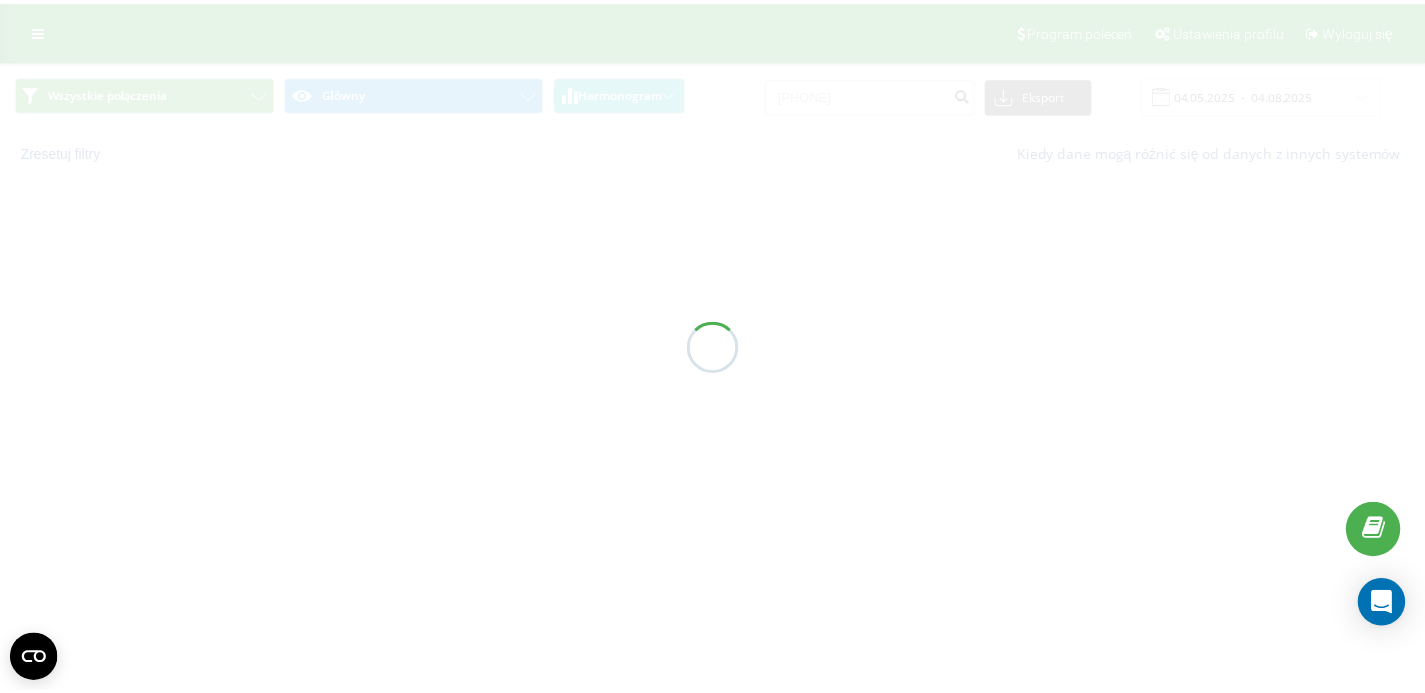 scroll, scrollTop: 0, scrollLeft: 0, axis: both 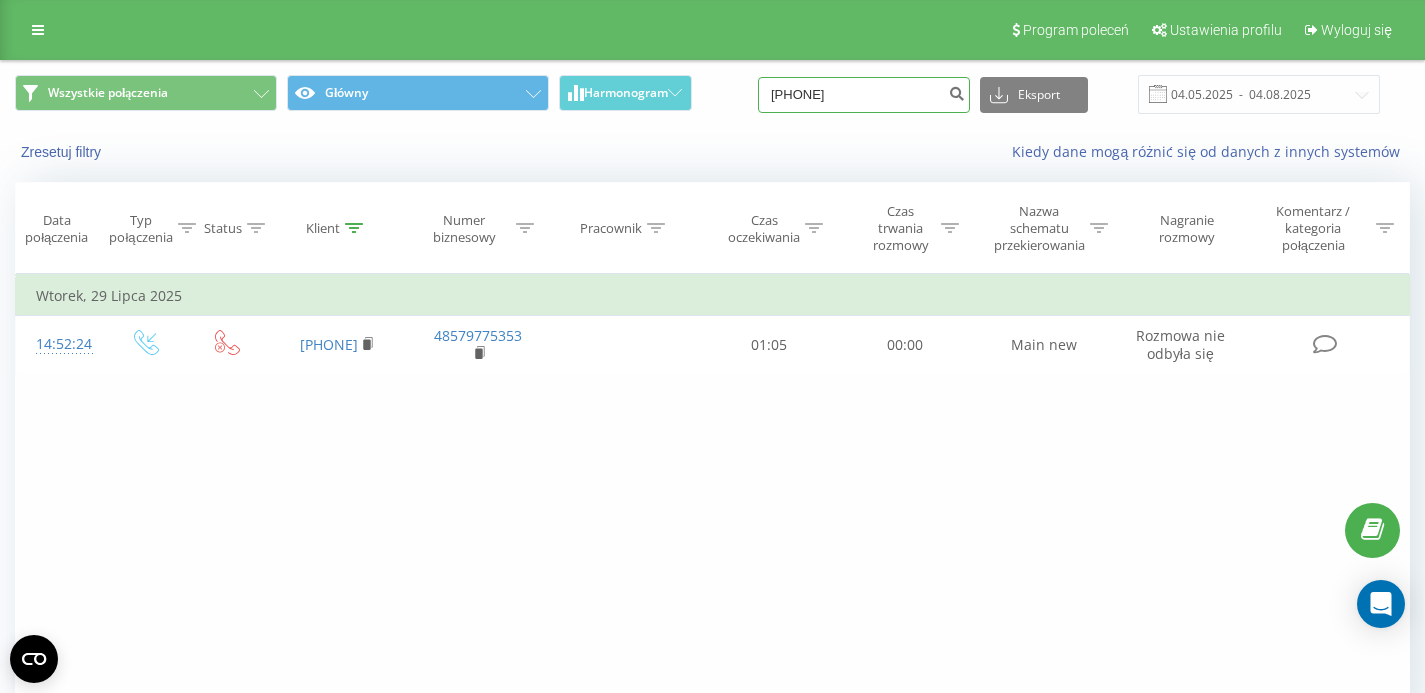 click on "[NUMBER]" at bounding box center (864, 95) 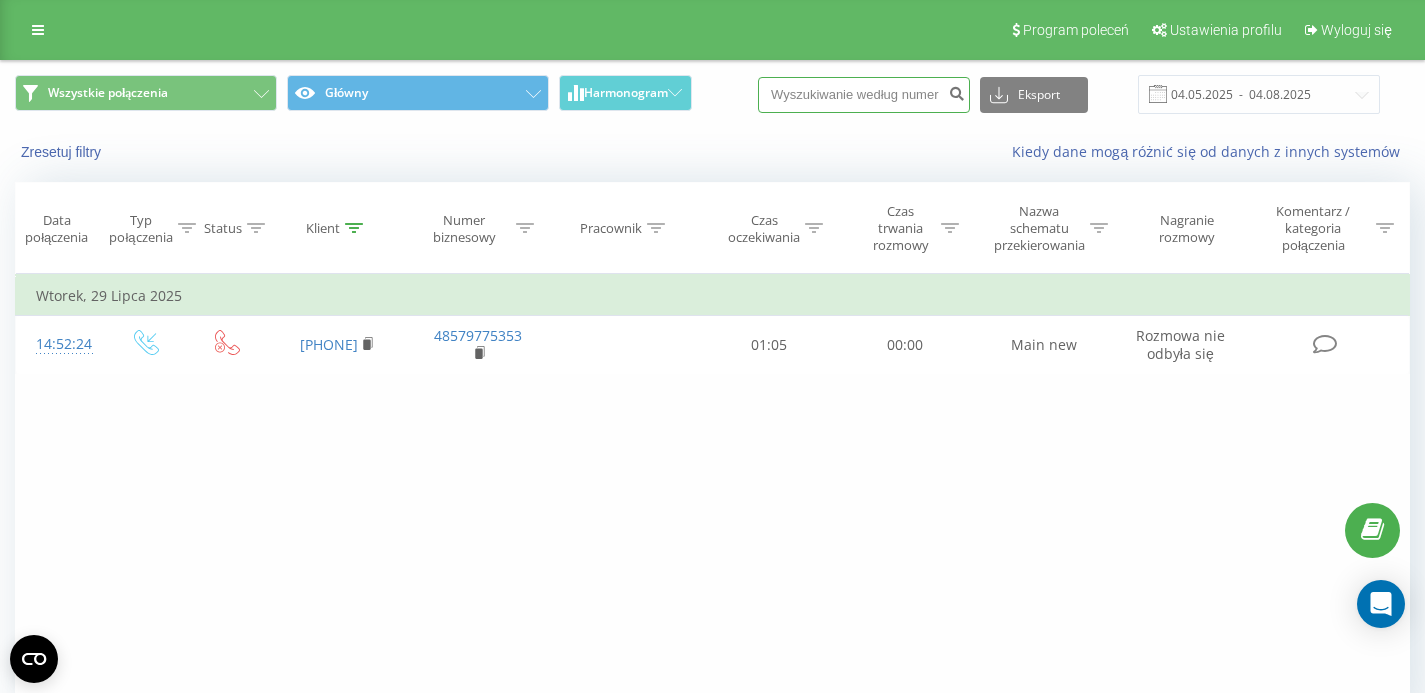 paste on "782152396" 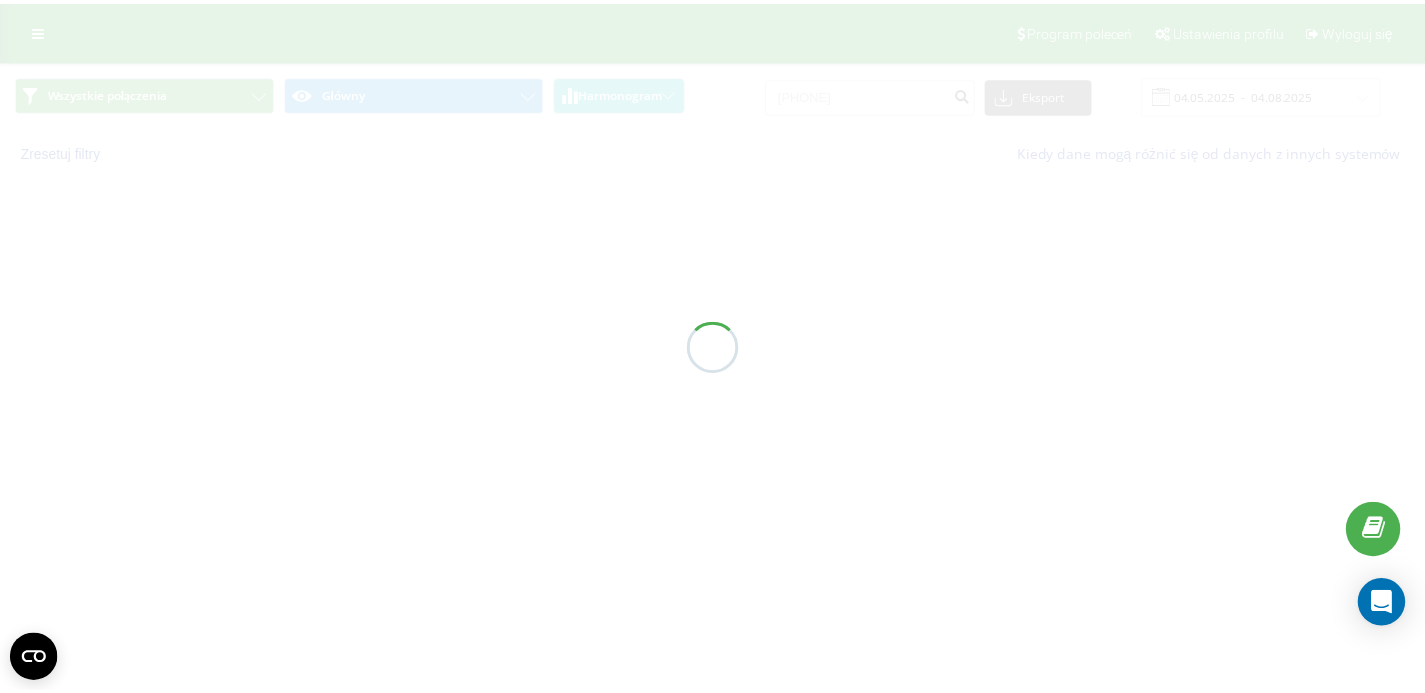 scroll, scrollTop: 0, scrollLeft: 0, axis: both 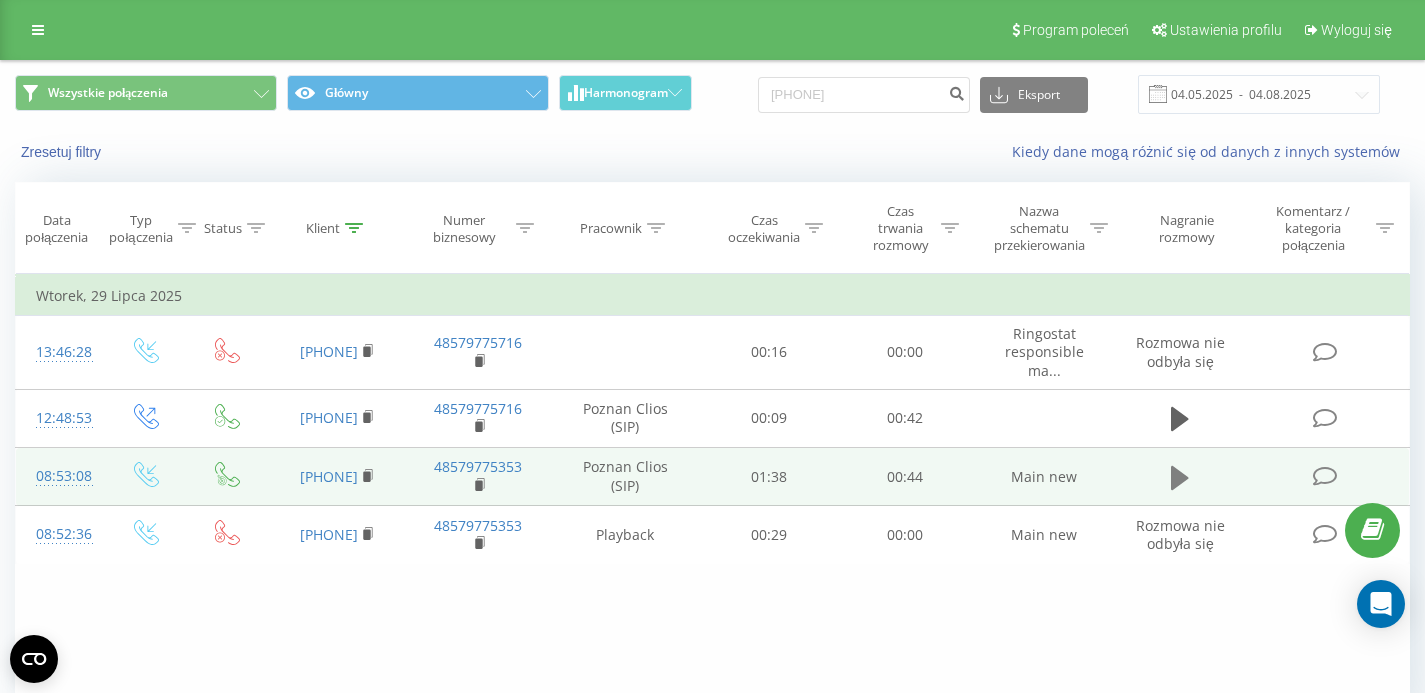 click 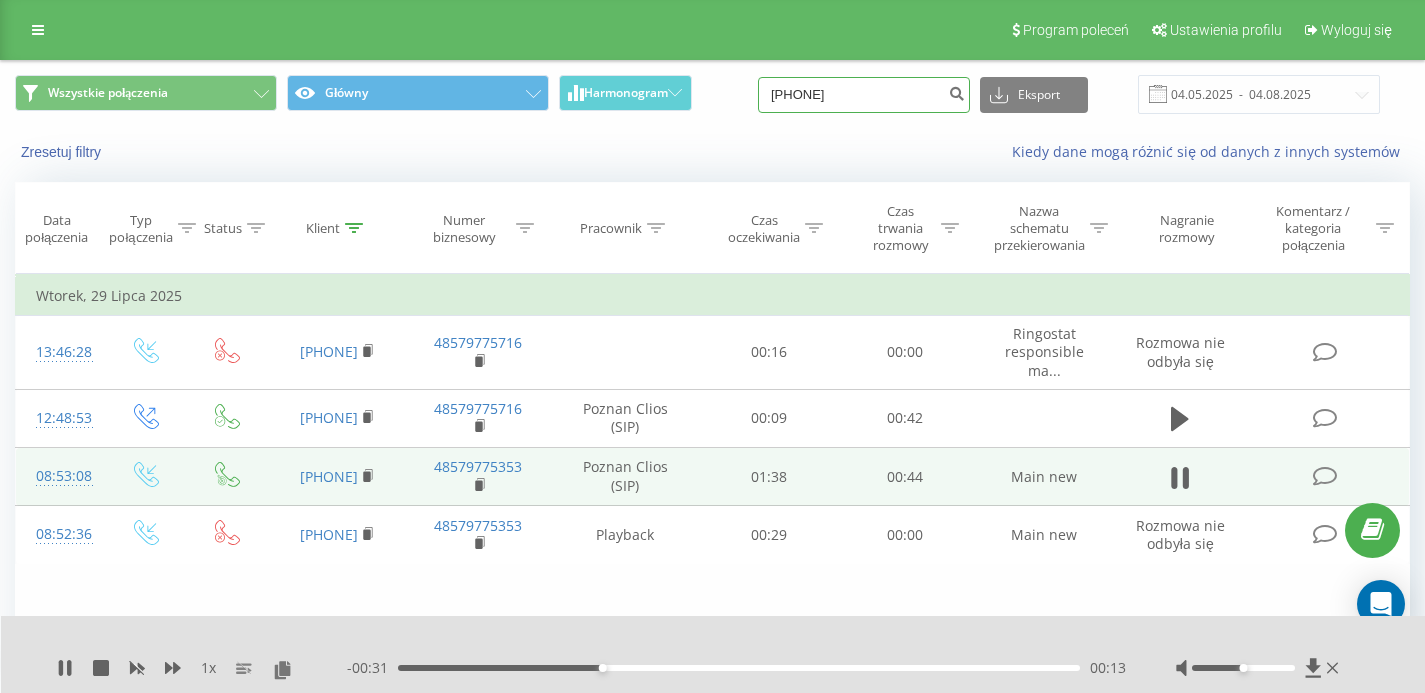 click on "782152396" at bounding box center (864, 95) 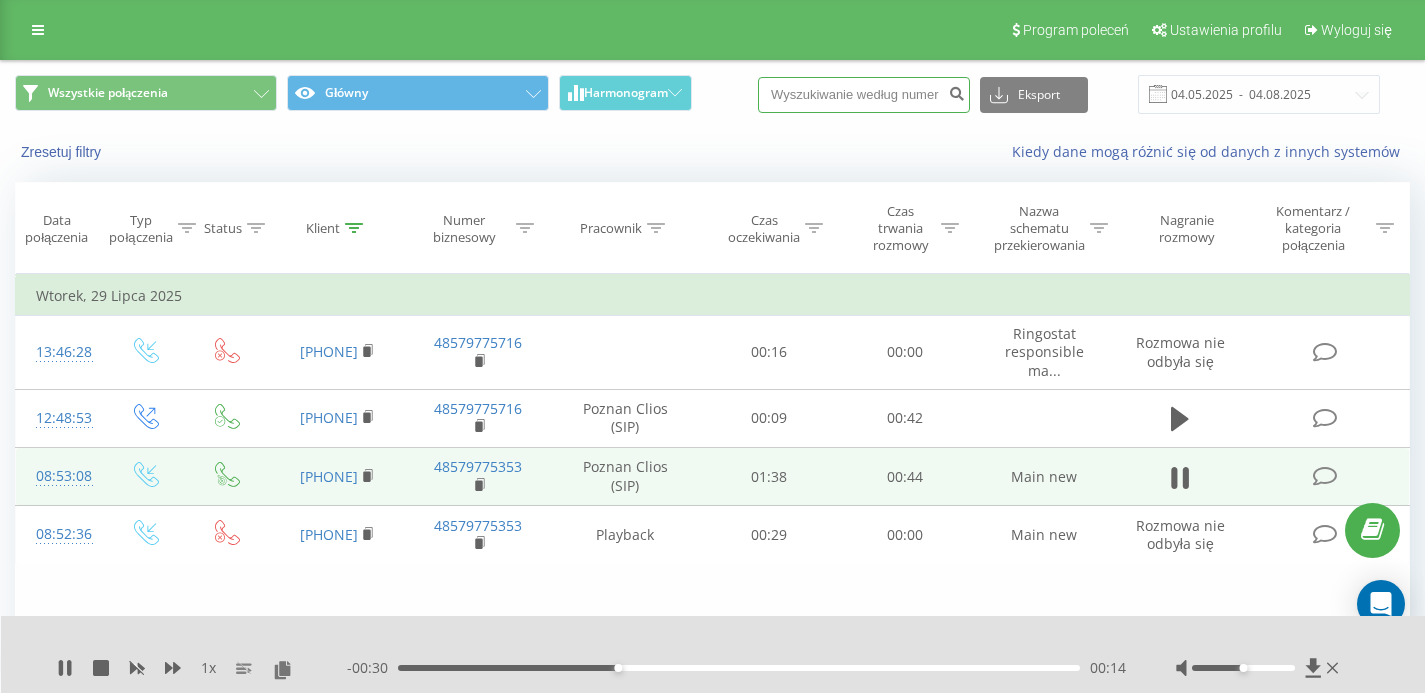 paste on "784270313" 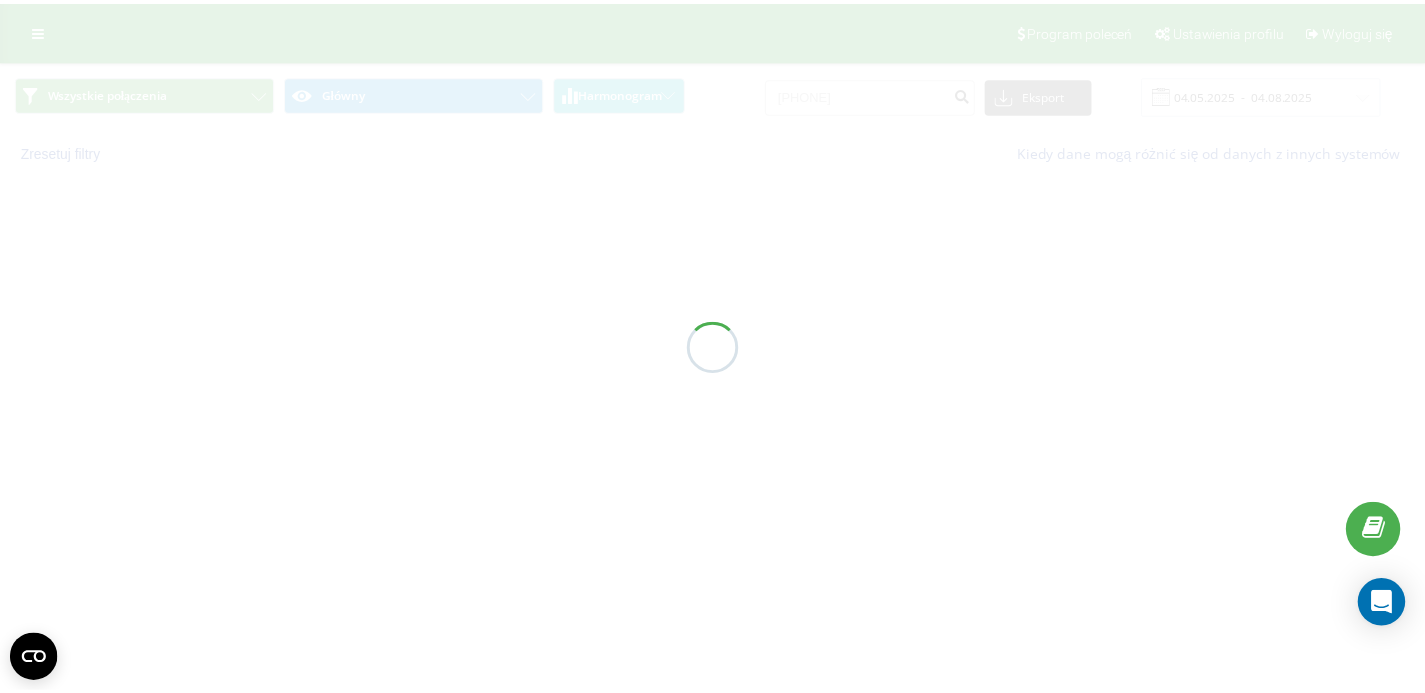 scroll, scrollTop: 0, scrollLeft: 0, axis: both 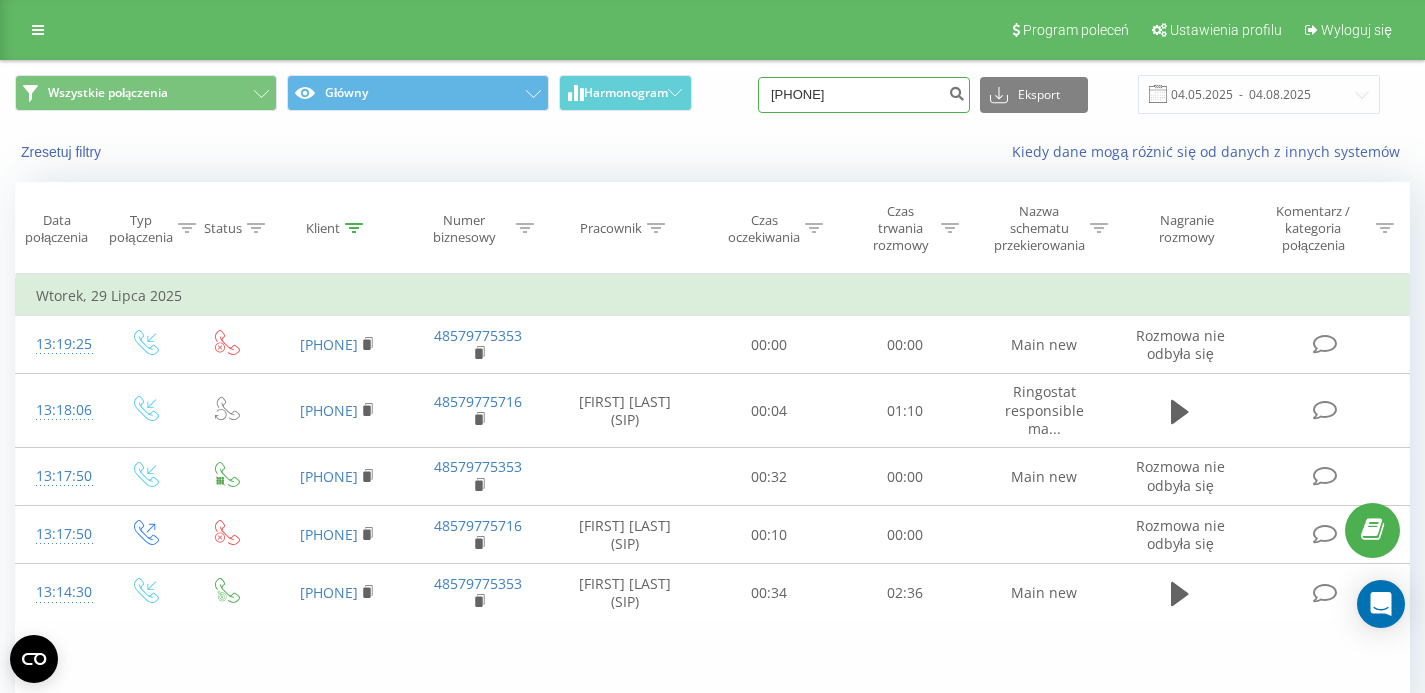 click on "784270313" at bounding box center (864, 95) 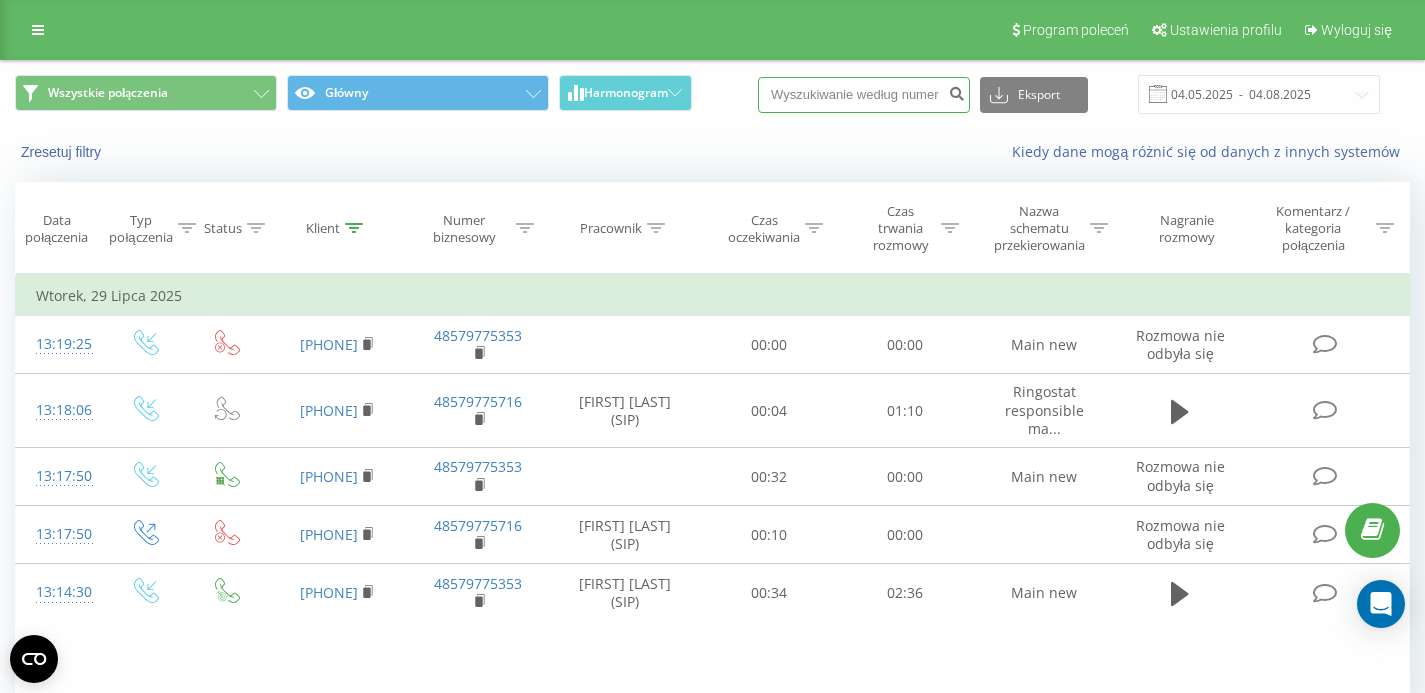 paste on "[PHONE]" 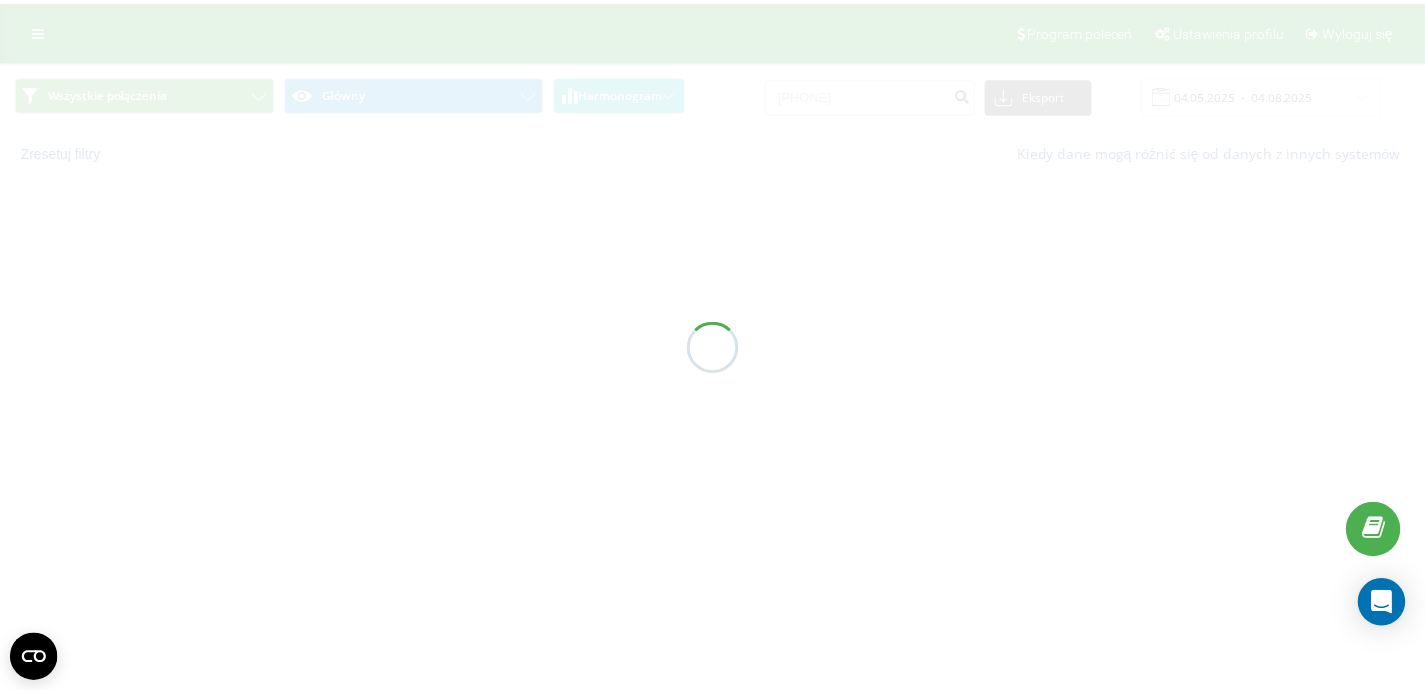scroll, scrollTop: 0, scrollLeft: 0, axis: both 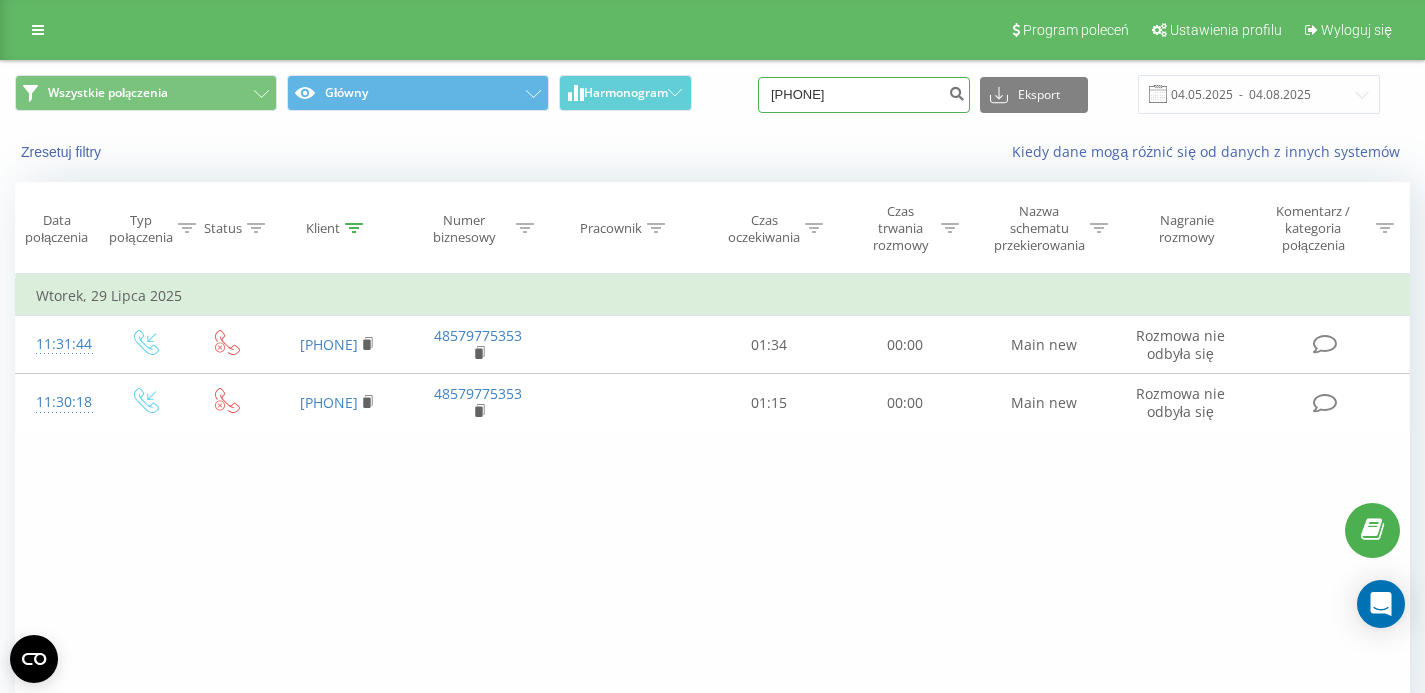 click on "[PHONE]" at bounding box center (864, 95) 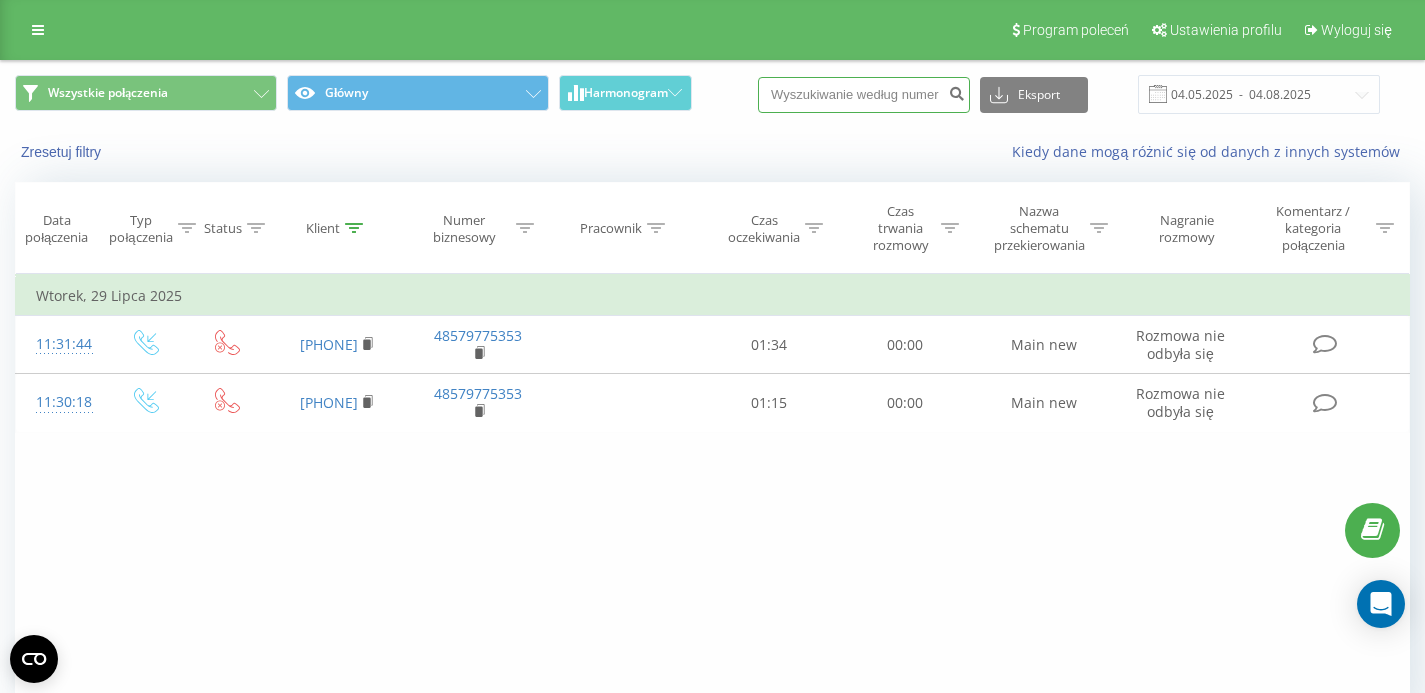 paste on "[PHONE]" 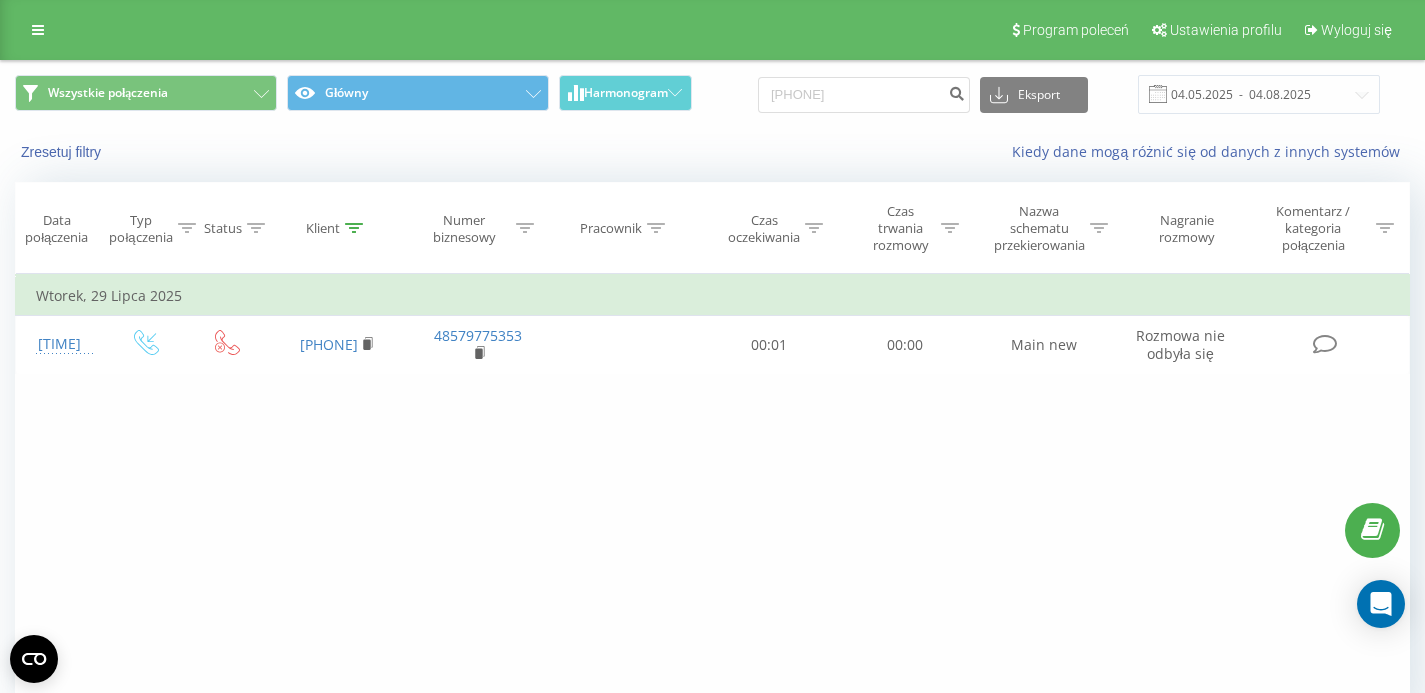scroll, scrollTop: 0, scrollLeft: 0, axis: both 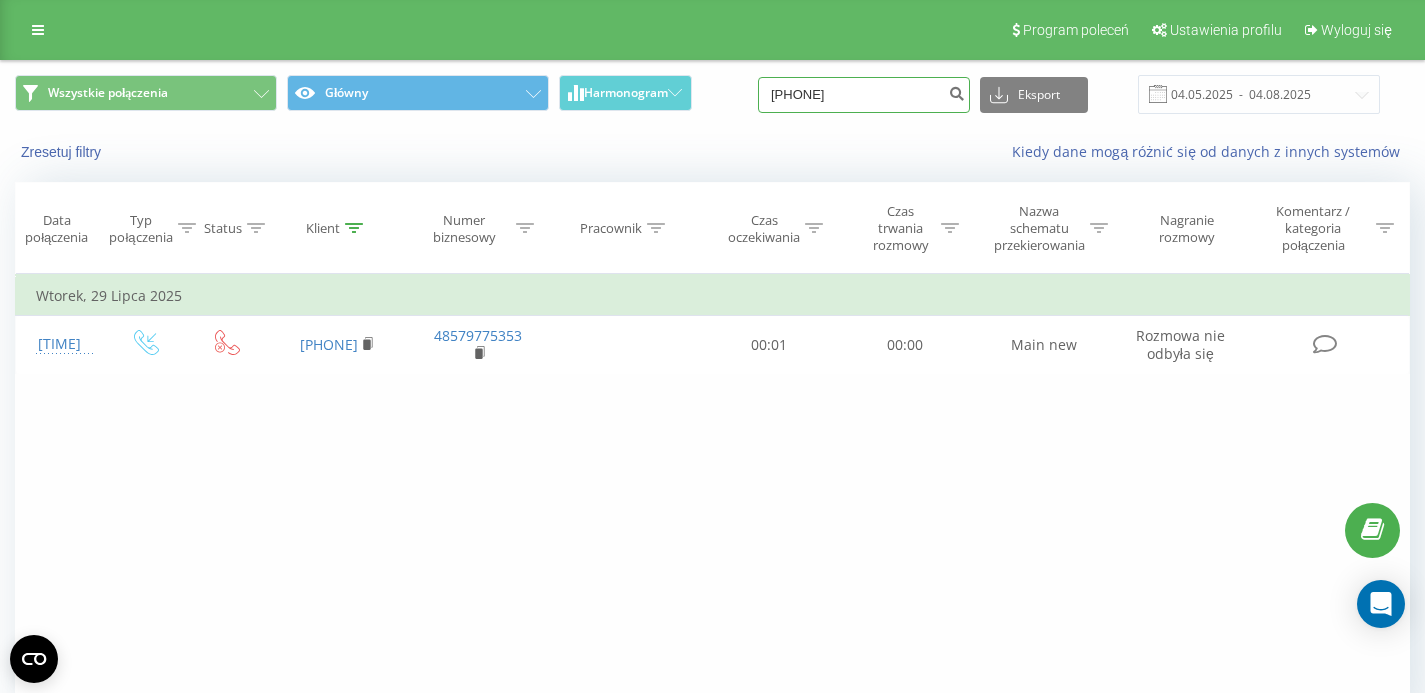 click on "662436361" at bounding box center (864, 95) 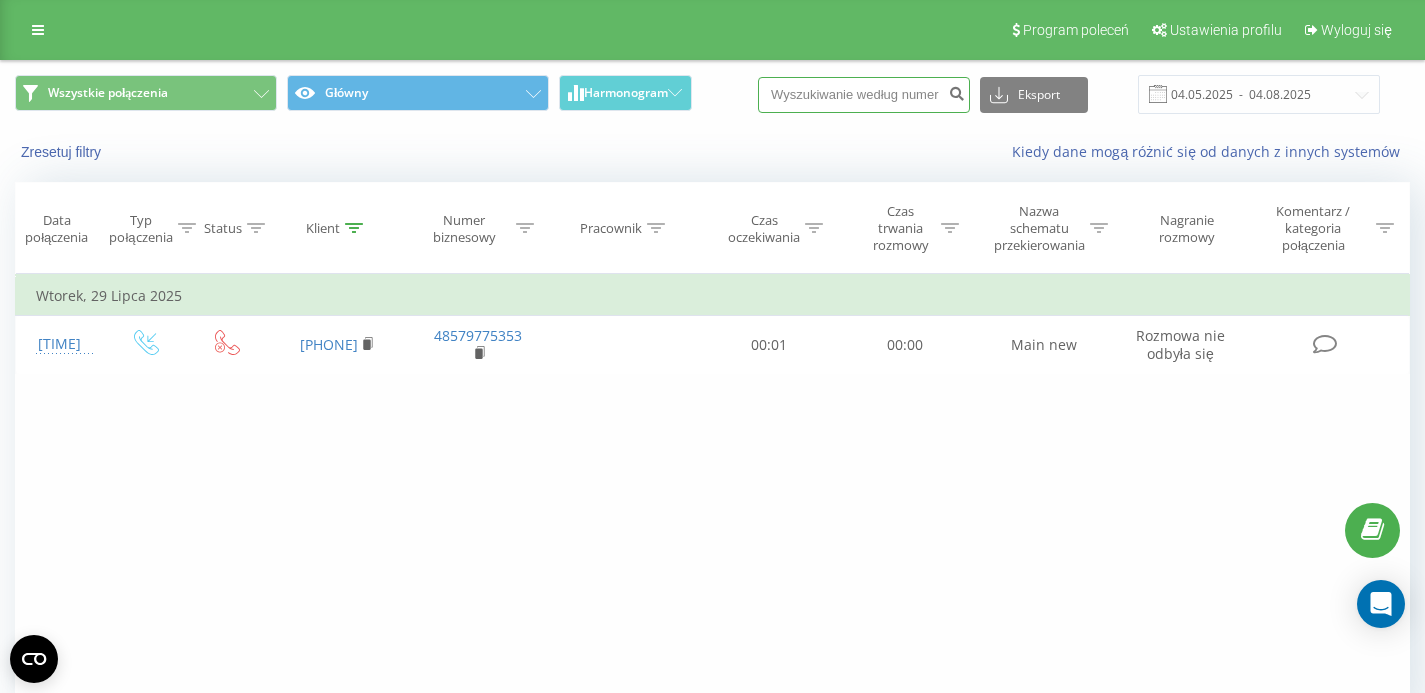 paste on "571426151" 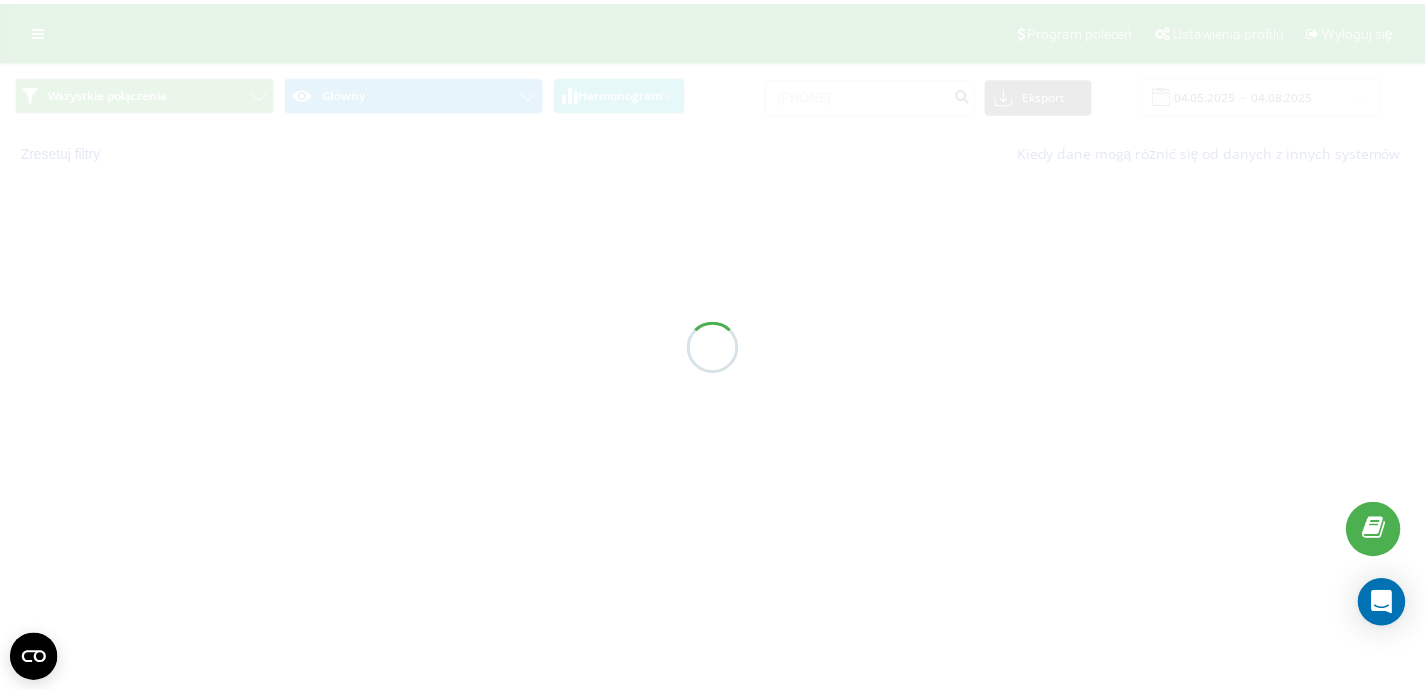 scroll, scrollTop: 0, scrollLeft: 0, axis: both 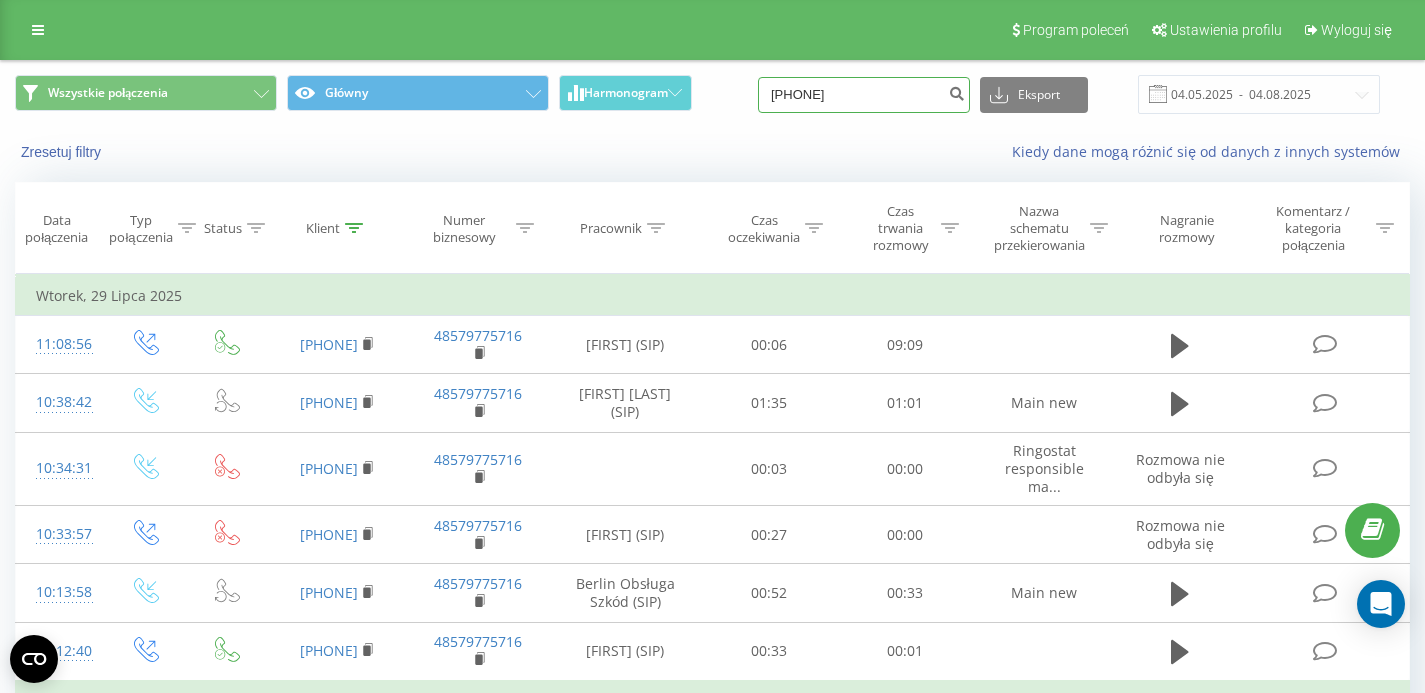 click on "571426151" at bounding box center (864, 95) 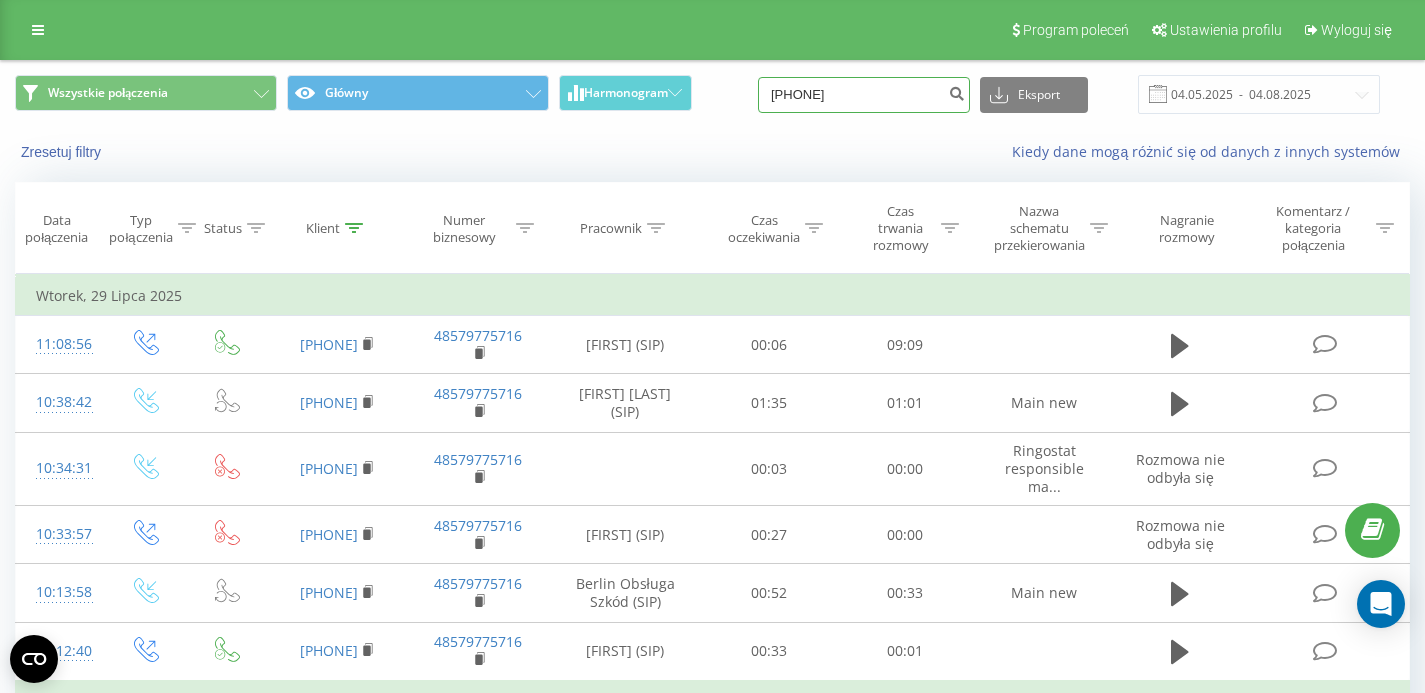 paste on "695750436" 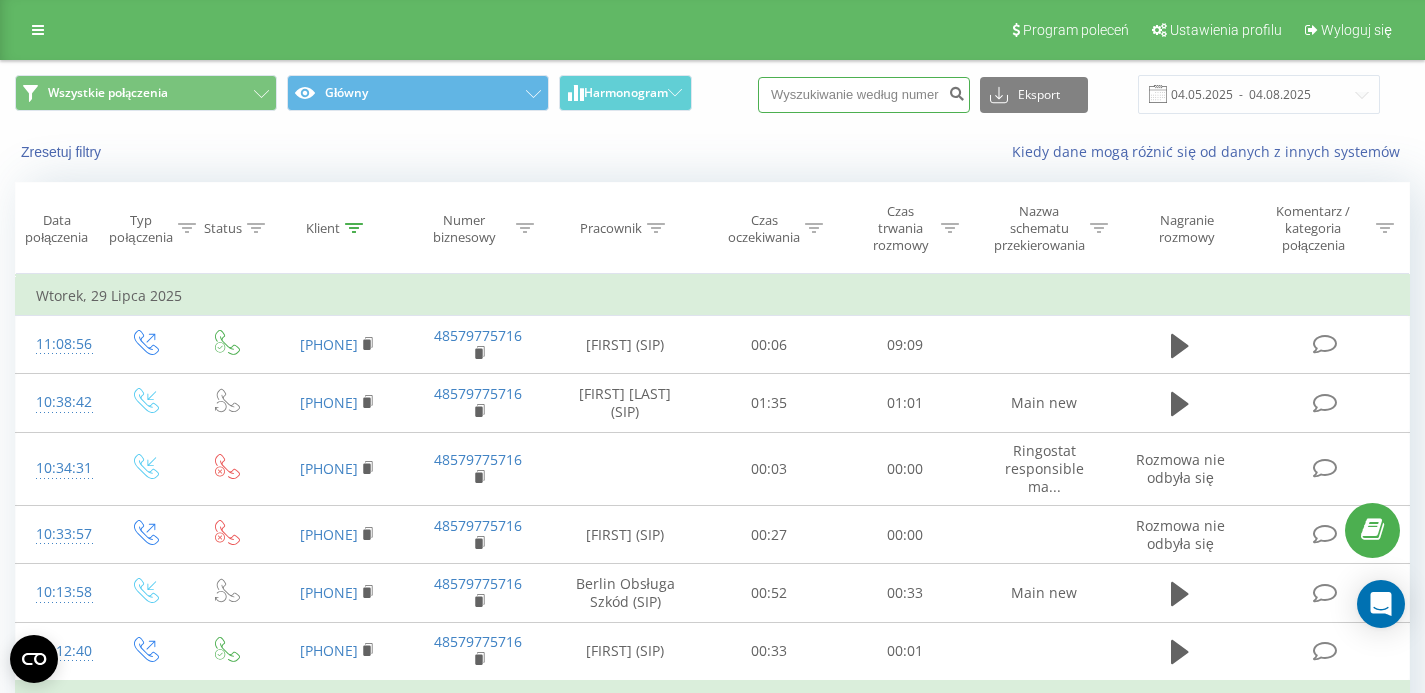 type on "695750436" 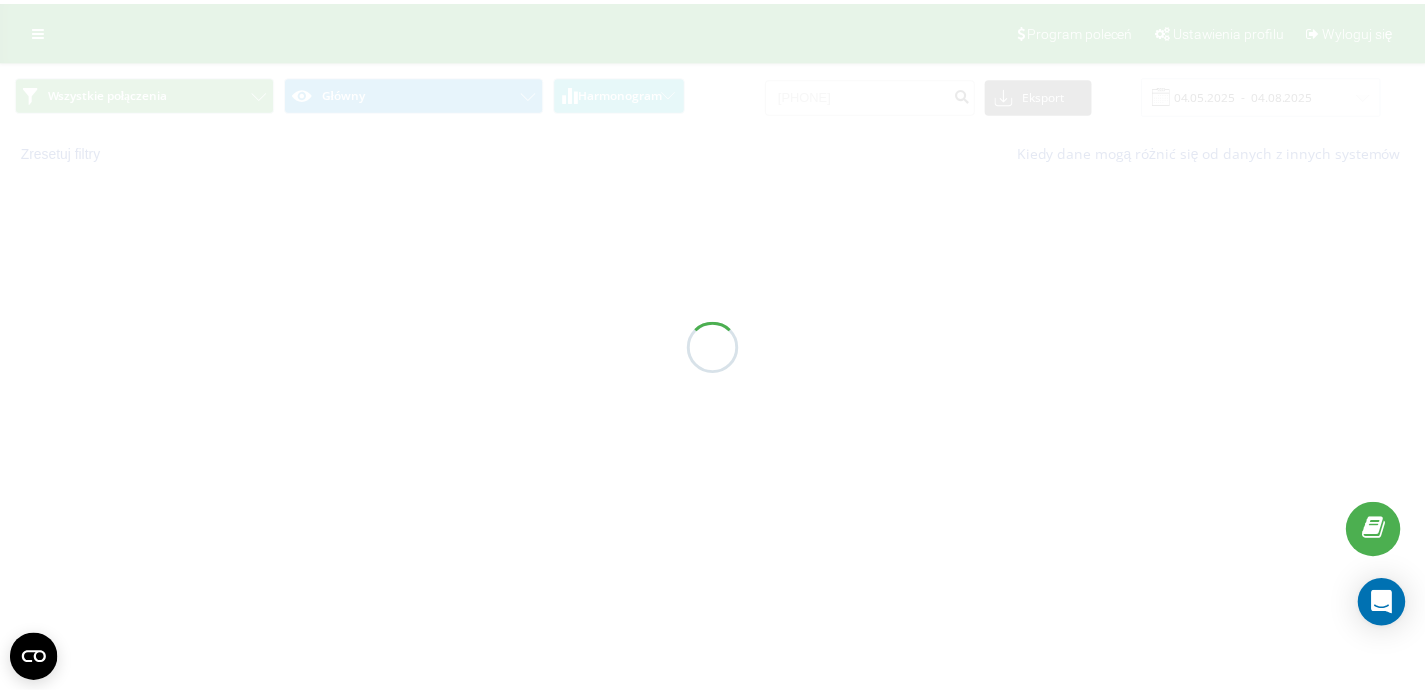 scroll, scrollTop: 0, scrollLeft: 0, axis: both 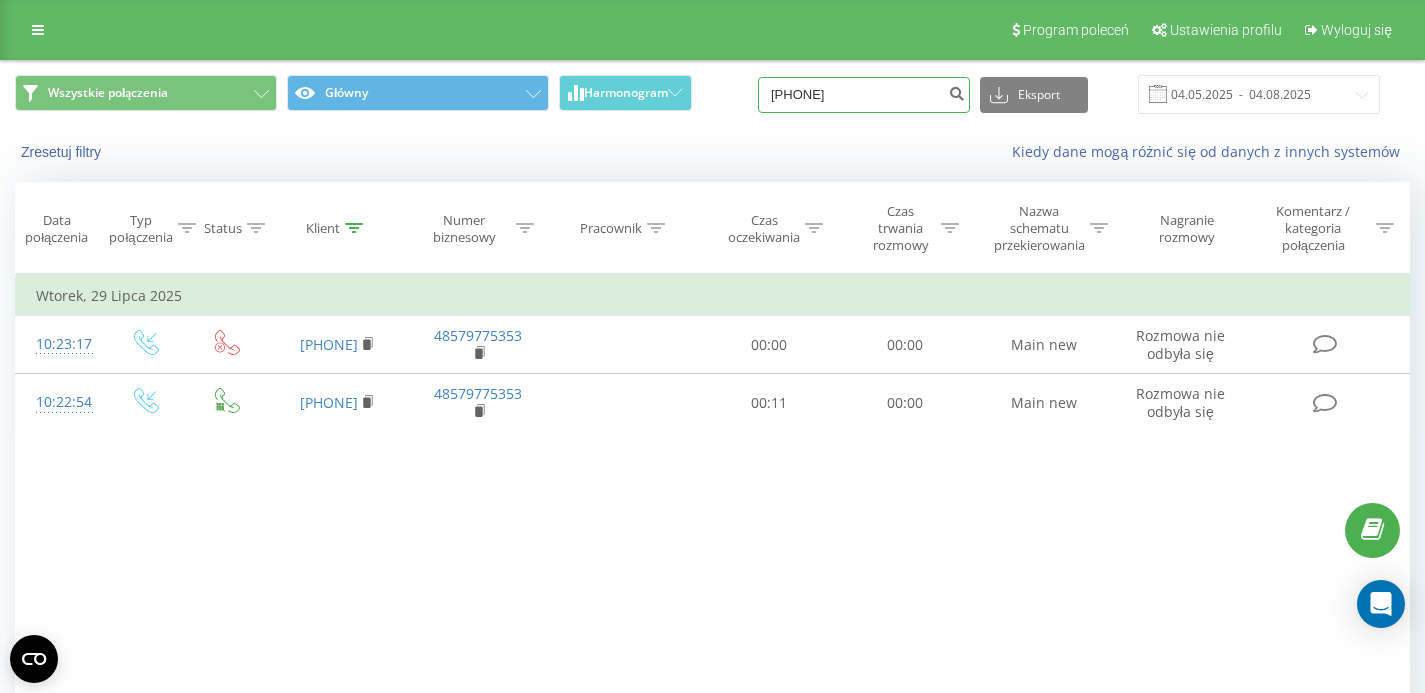 click on "[PHONE]" at bounding box center (864, 95) 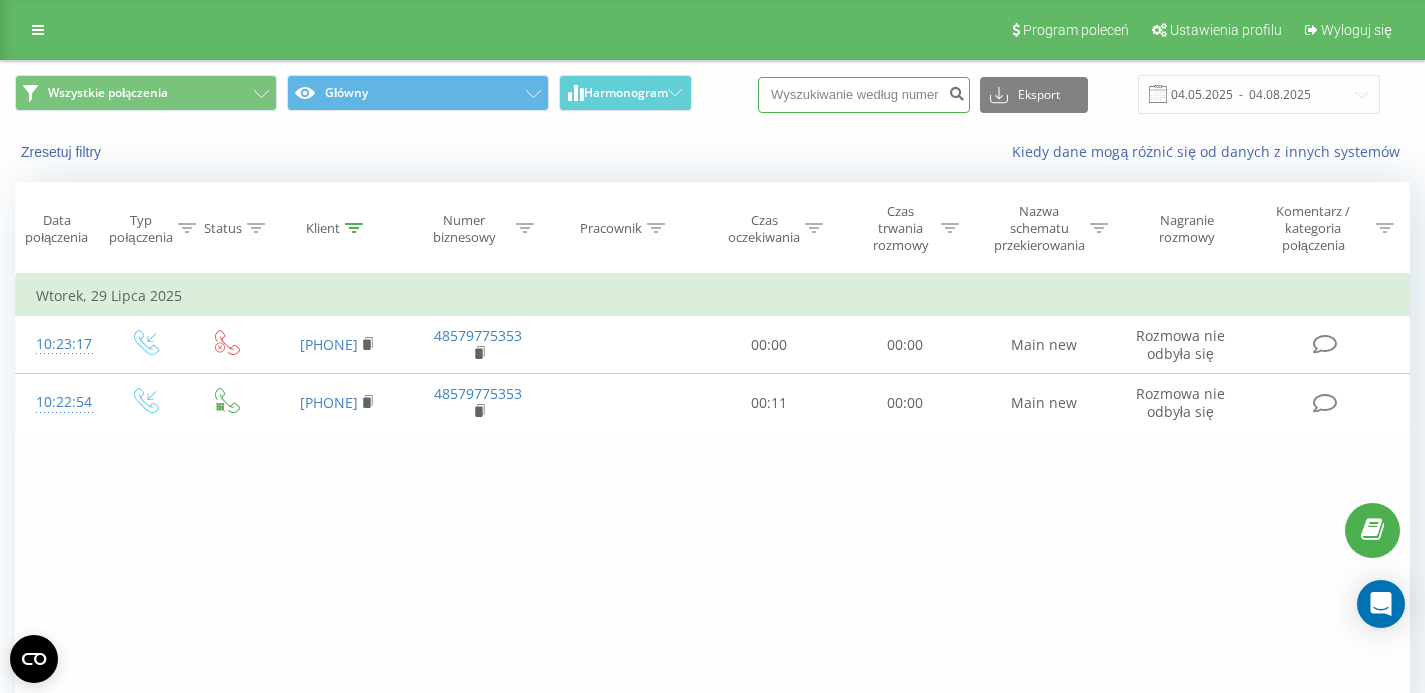 paste on "[PHONE]" 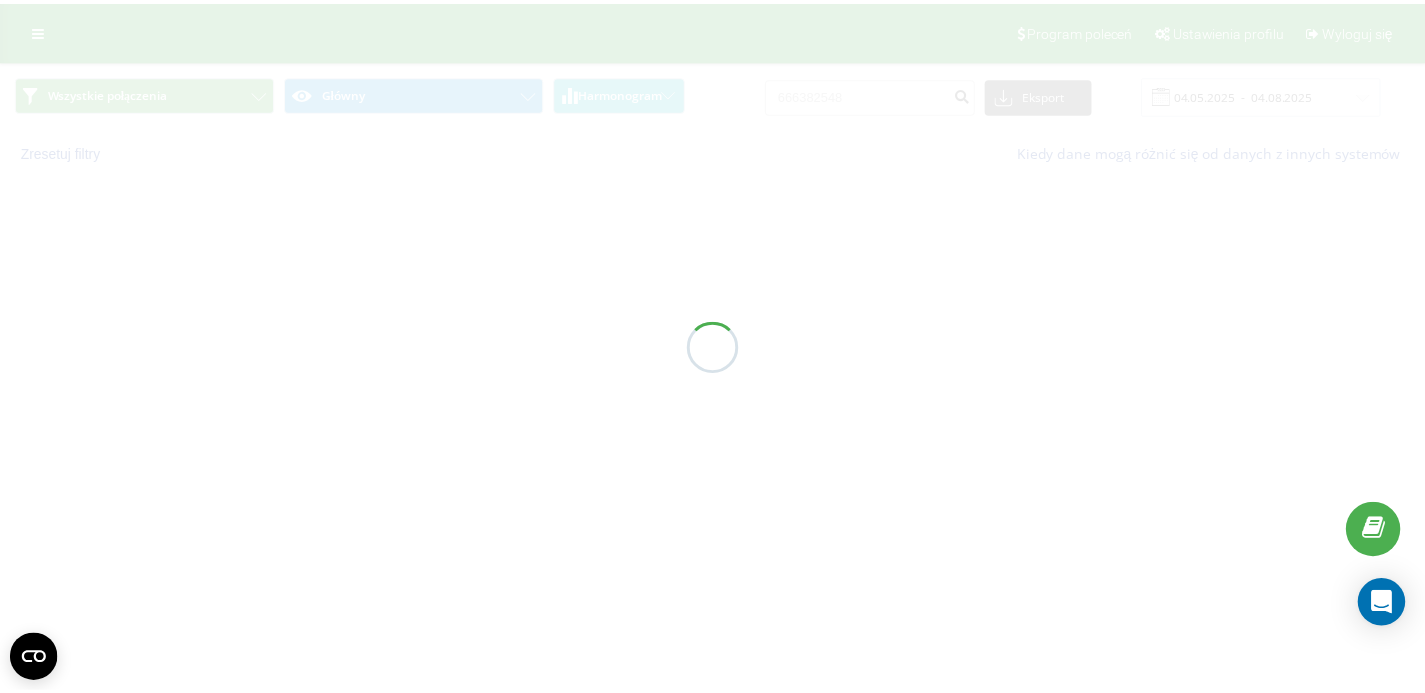 scroll, scrollTop: 0, scrollLeft: 0, axis: both 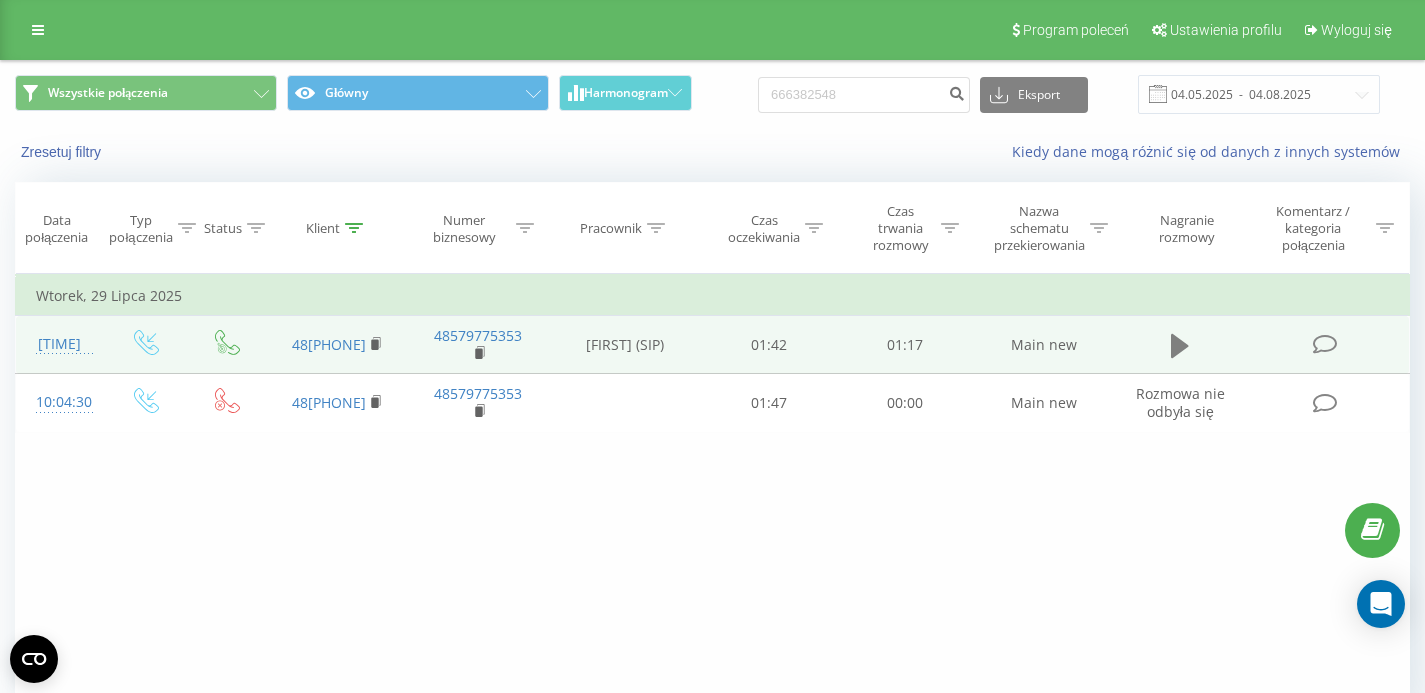 click 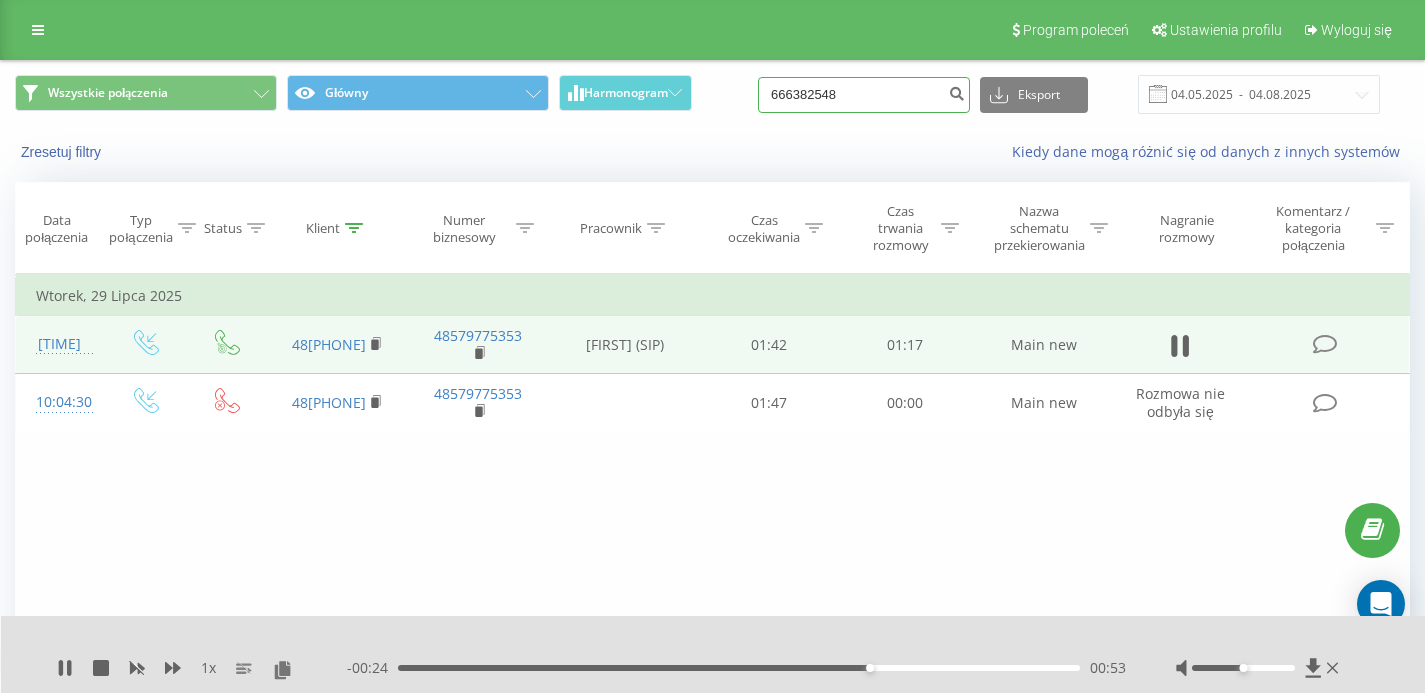click on "666382548" at bounding box center (864, 95) 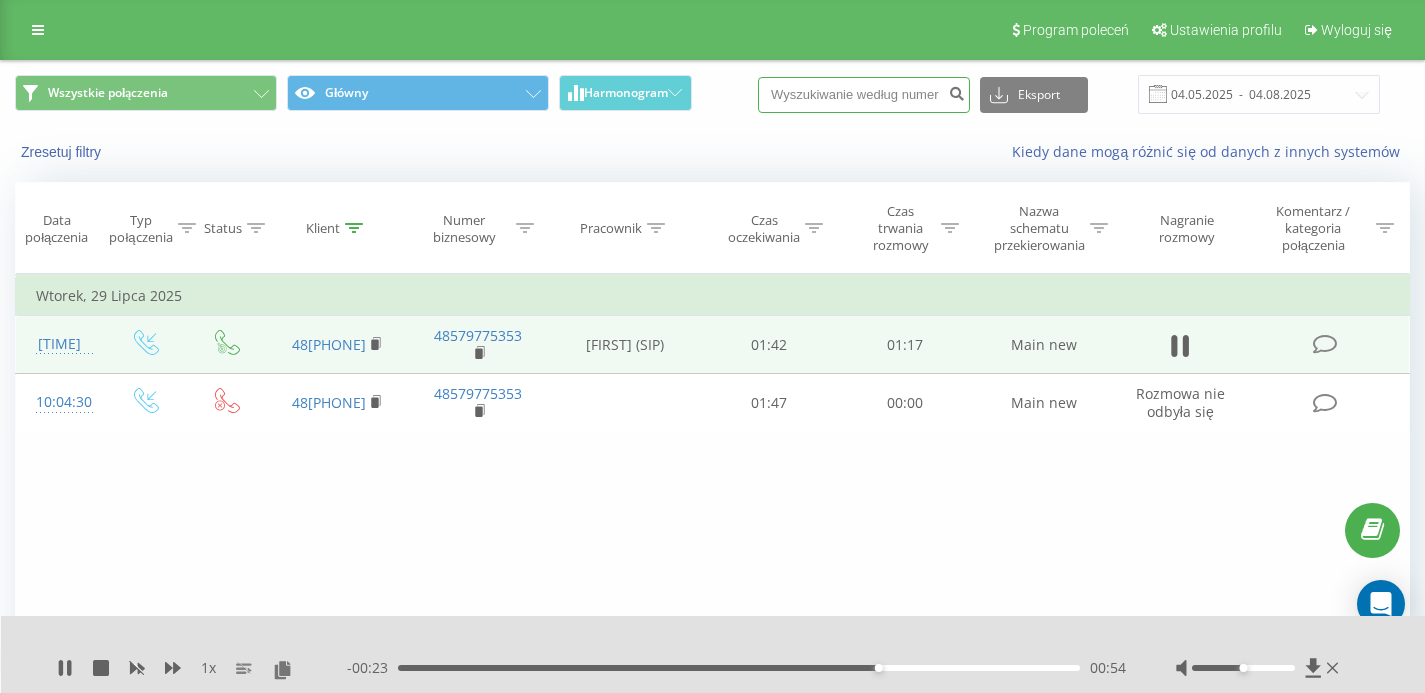 paste on "739663816" 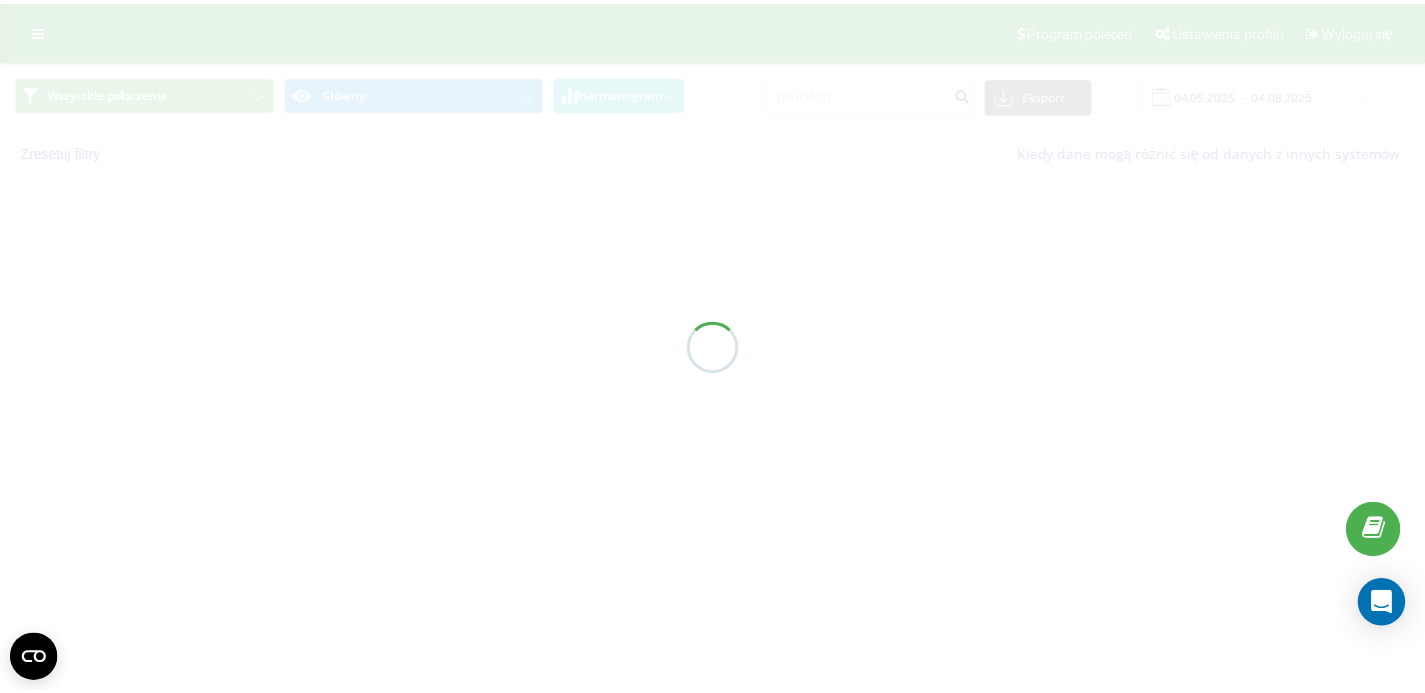 scroll, scrollTop: 0, scrollLeft: 0, axis: both 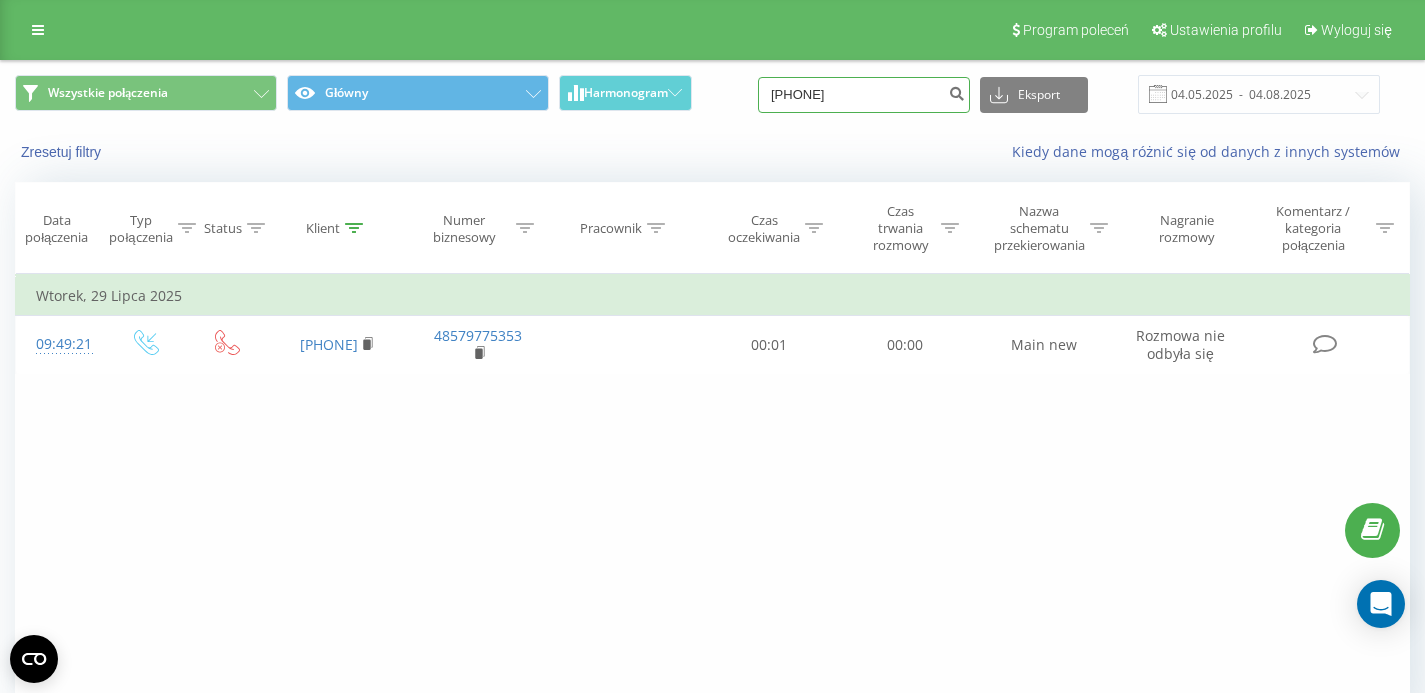 click on "[PHONE]" at bounding box center (864, 95) 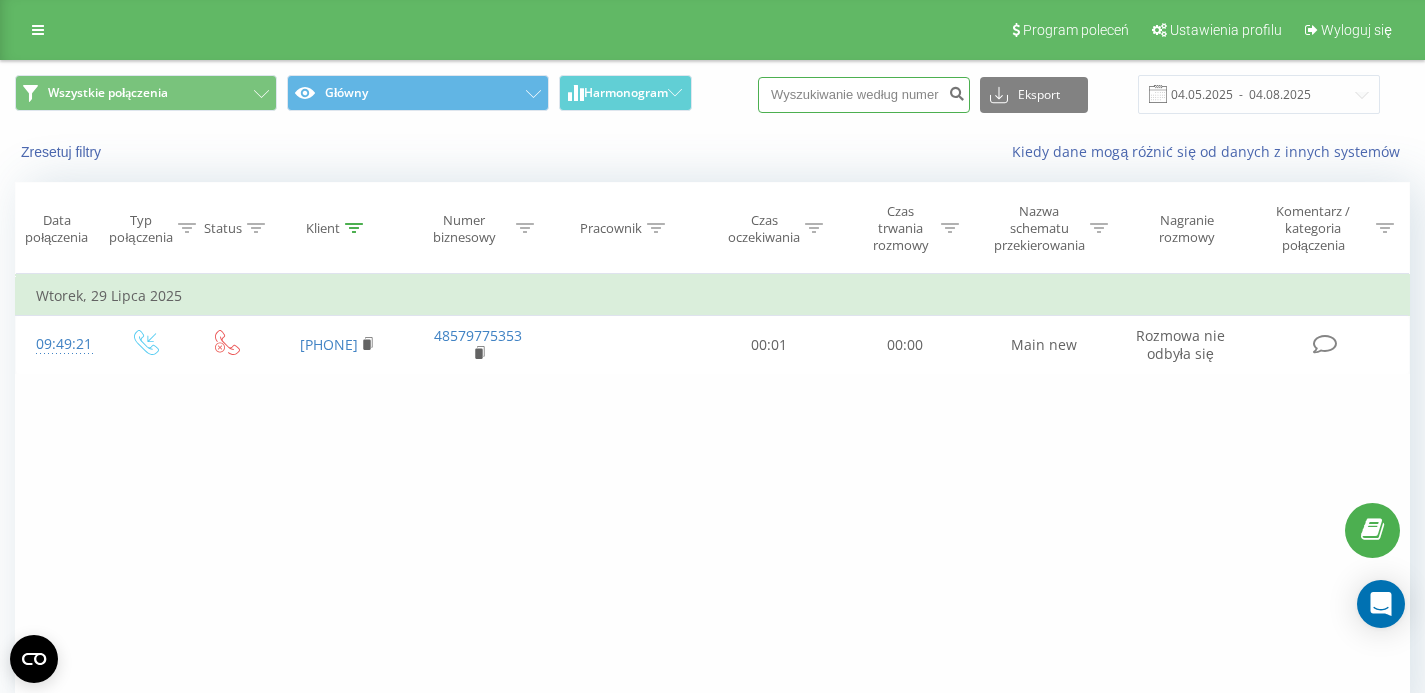 paste on "[PHONE]" 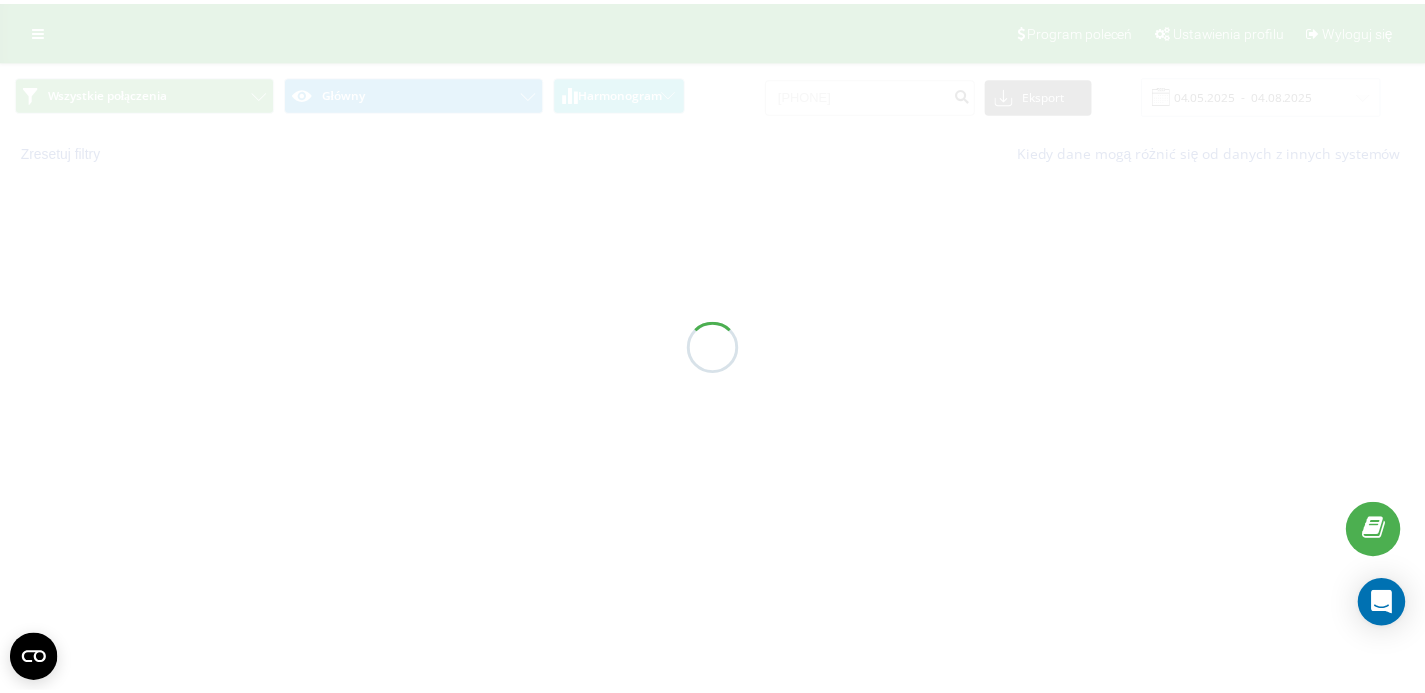 scroll, scrollTop: 0, scrollLeft: 0, axis: both 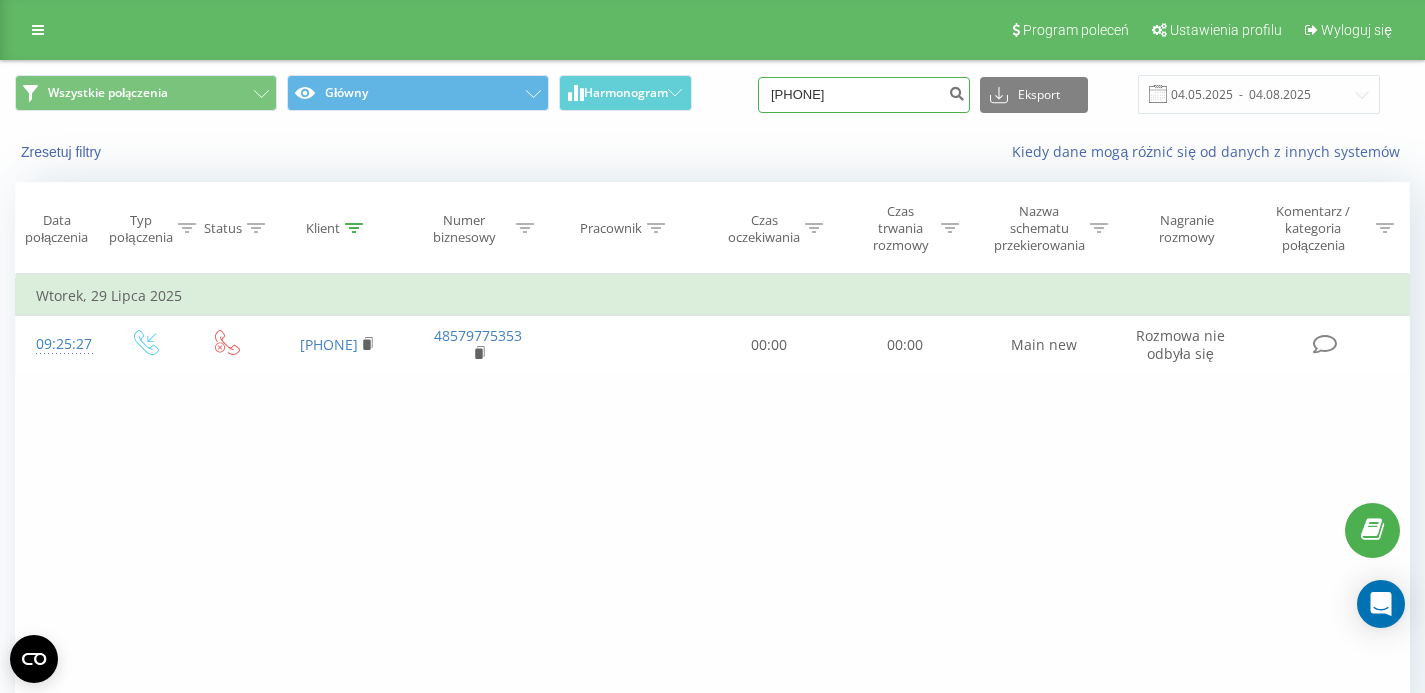 click on "505597007" at bounding box center (864, 95) 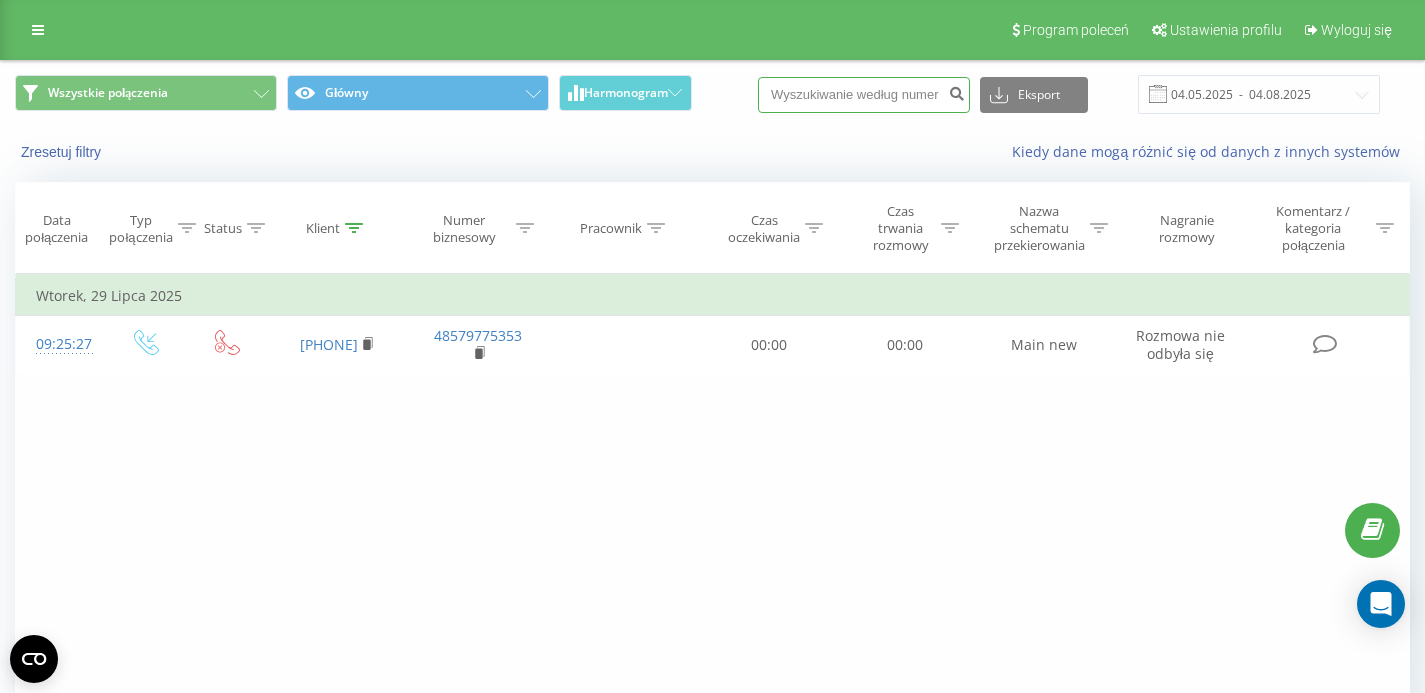 paste on "512289762" 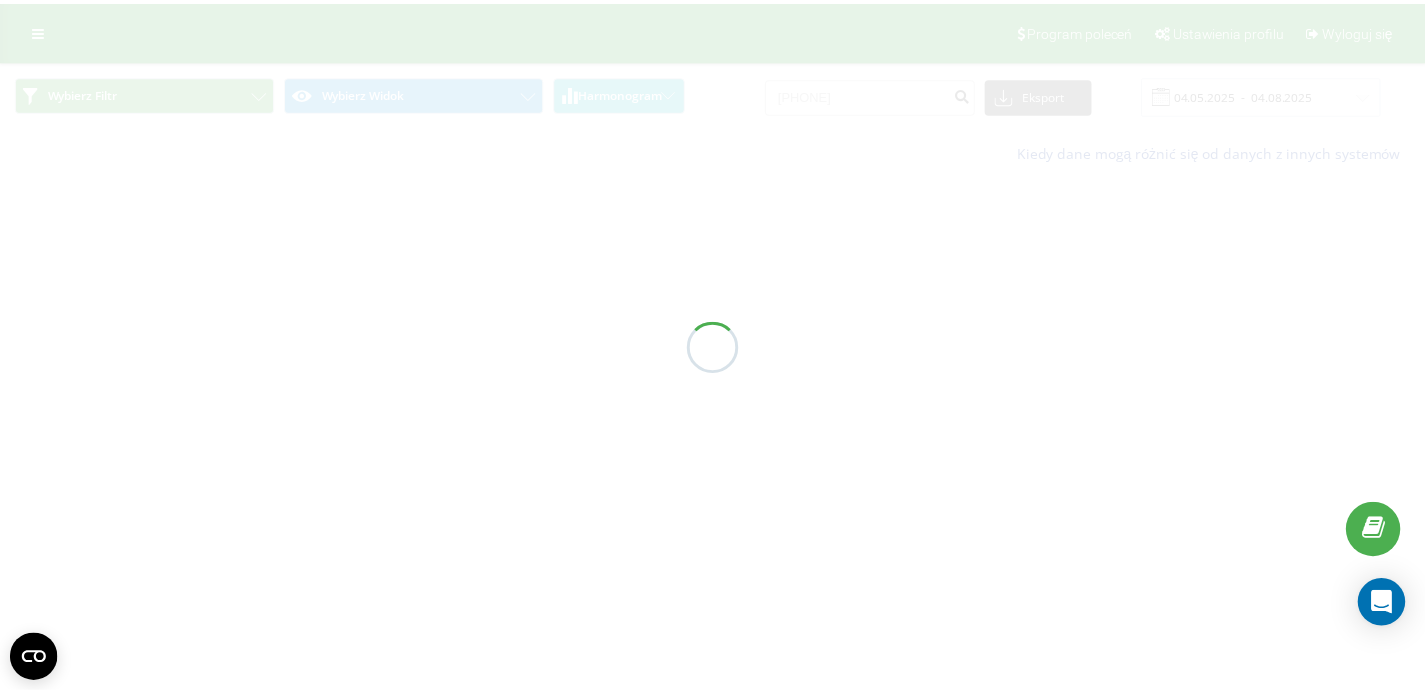 scroll, scrollTop: 0, scrollLeft: 0, axis: both 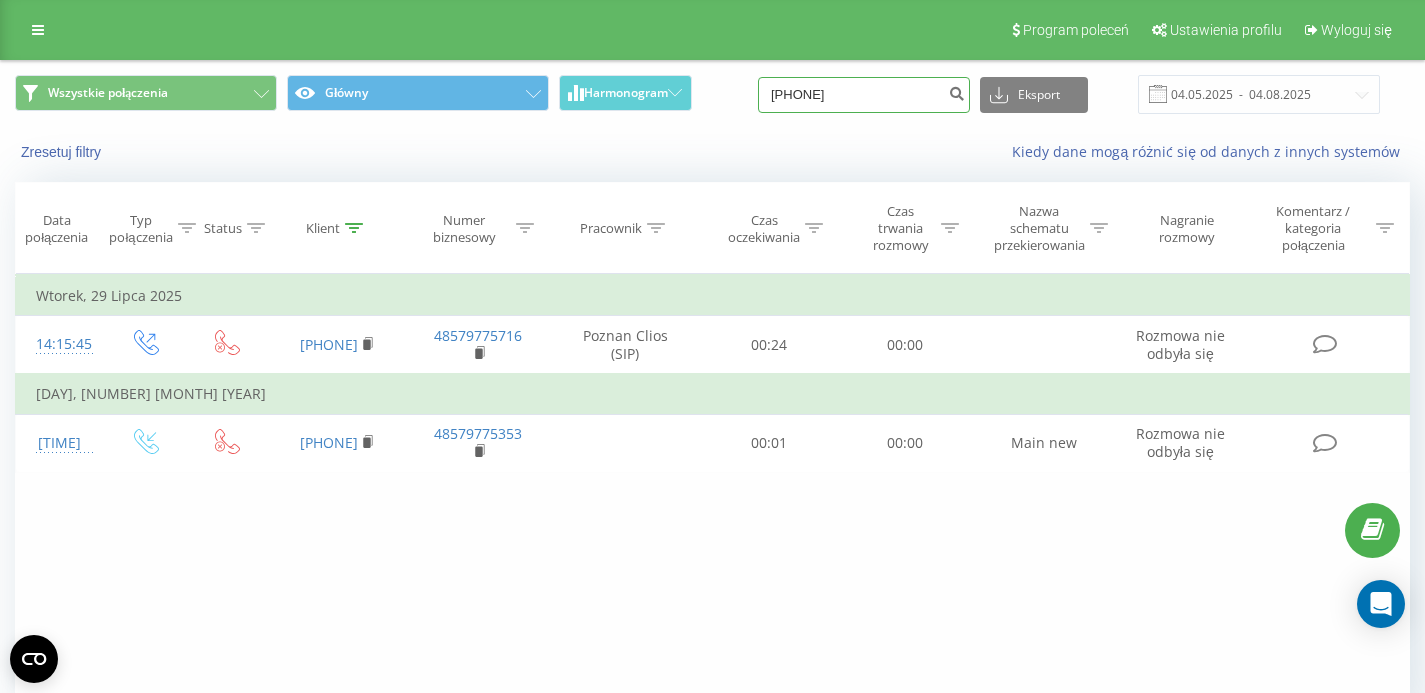 click on "512289762" at bounding box center [864, 95] 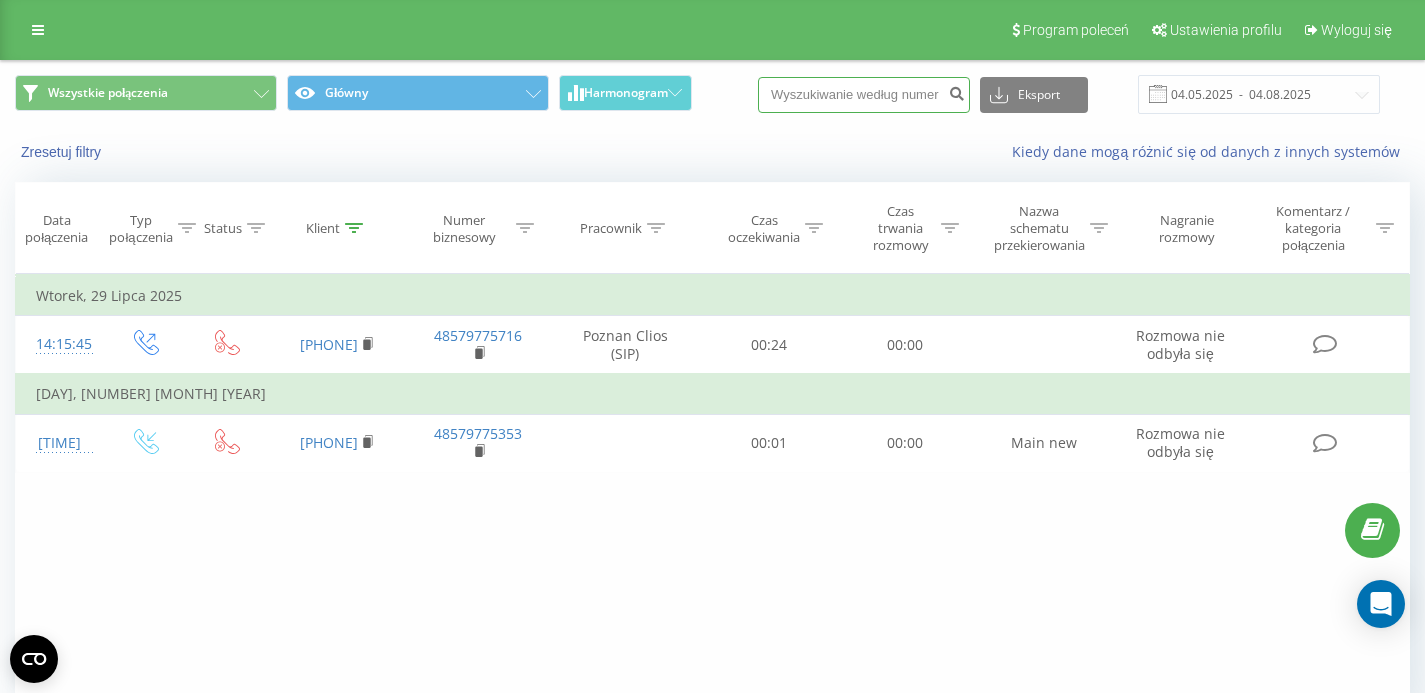 paste on "[PHONE]" 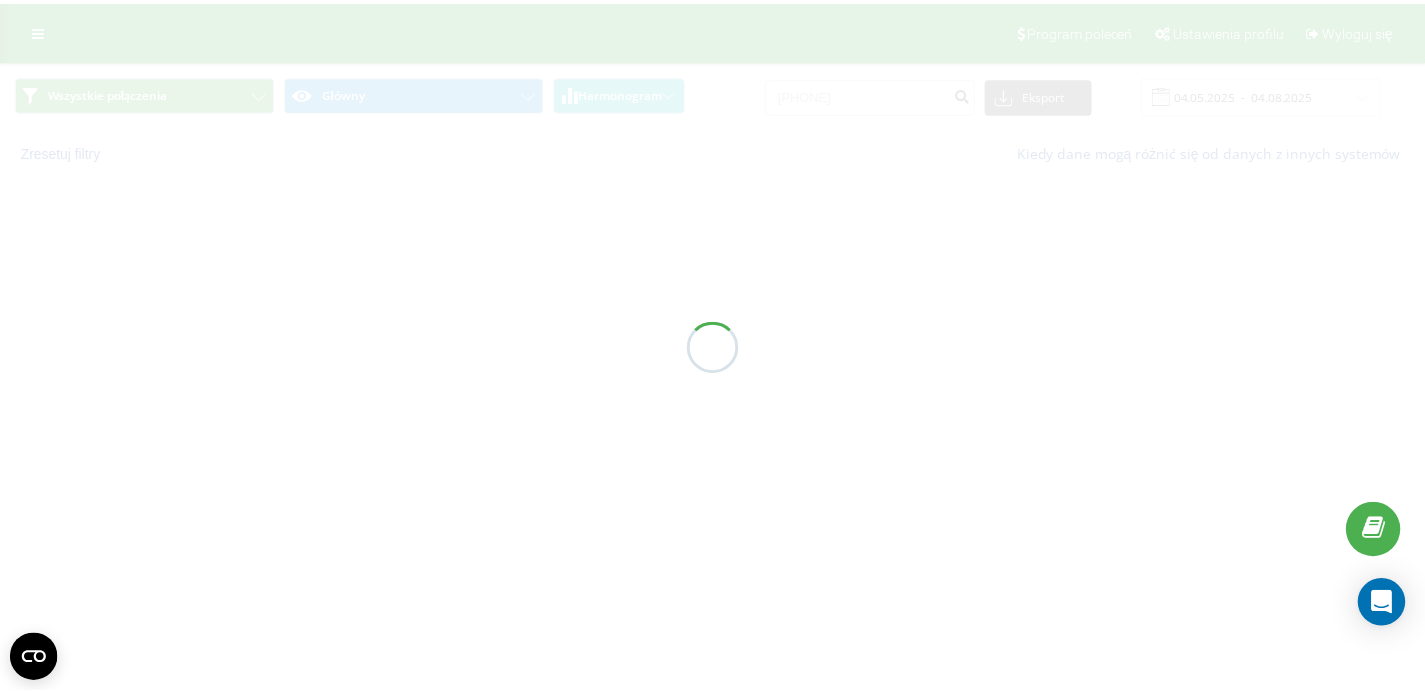 scroll, scrollTop: 0, scrollLeft: 0, axis: both 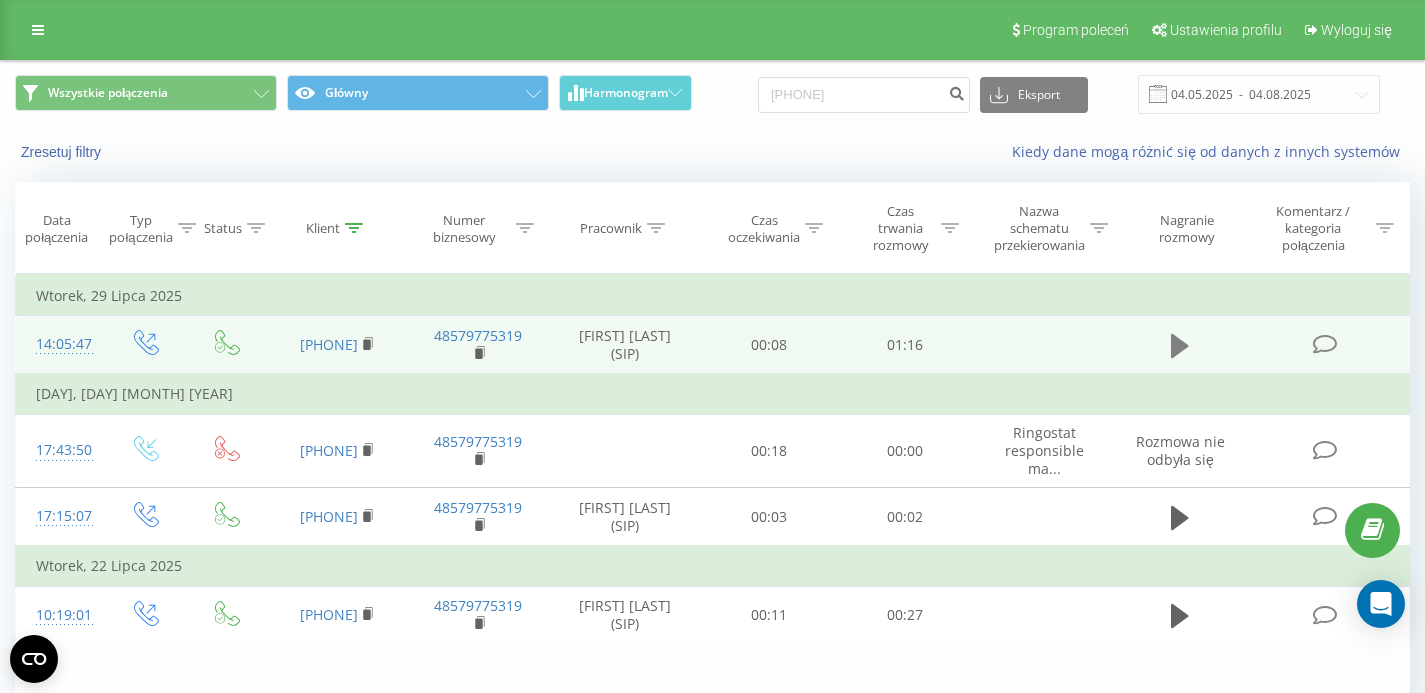 click 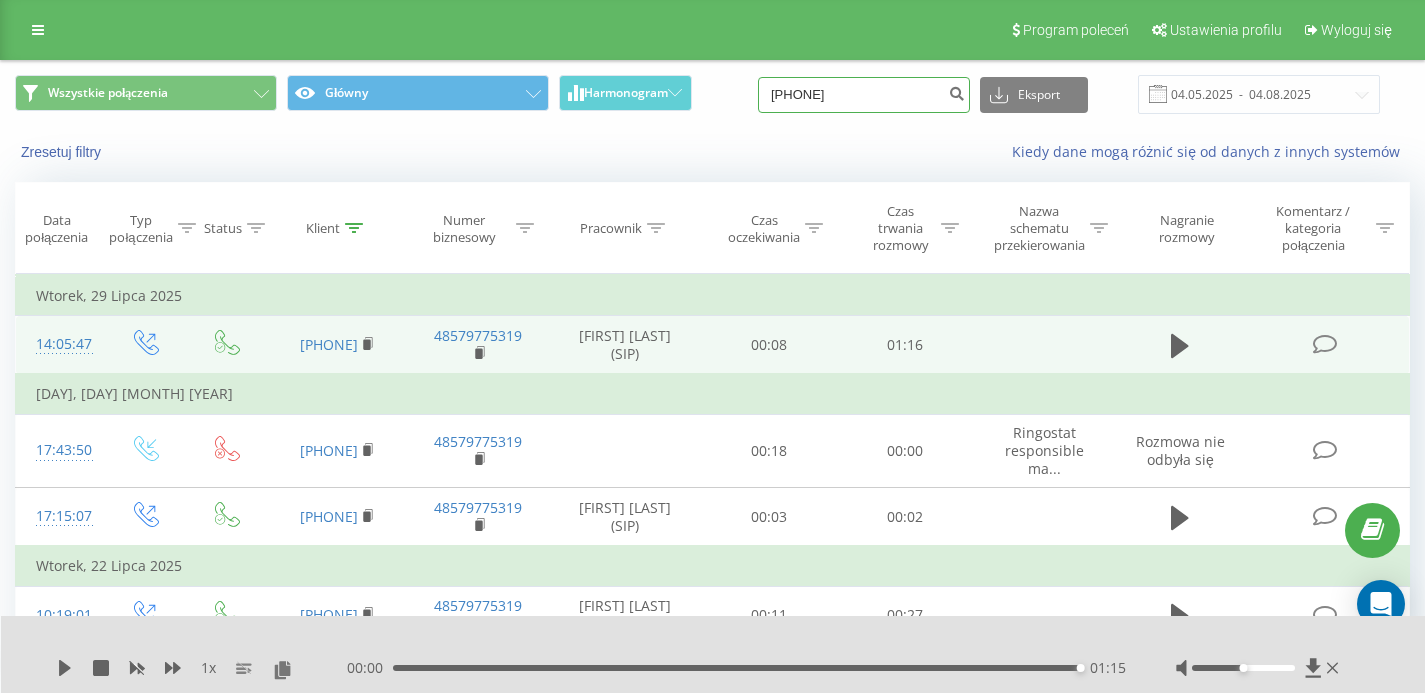 click on "601432691" at bounding box center (864, 95) 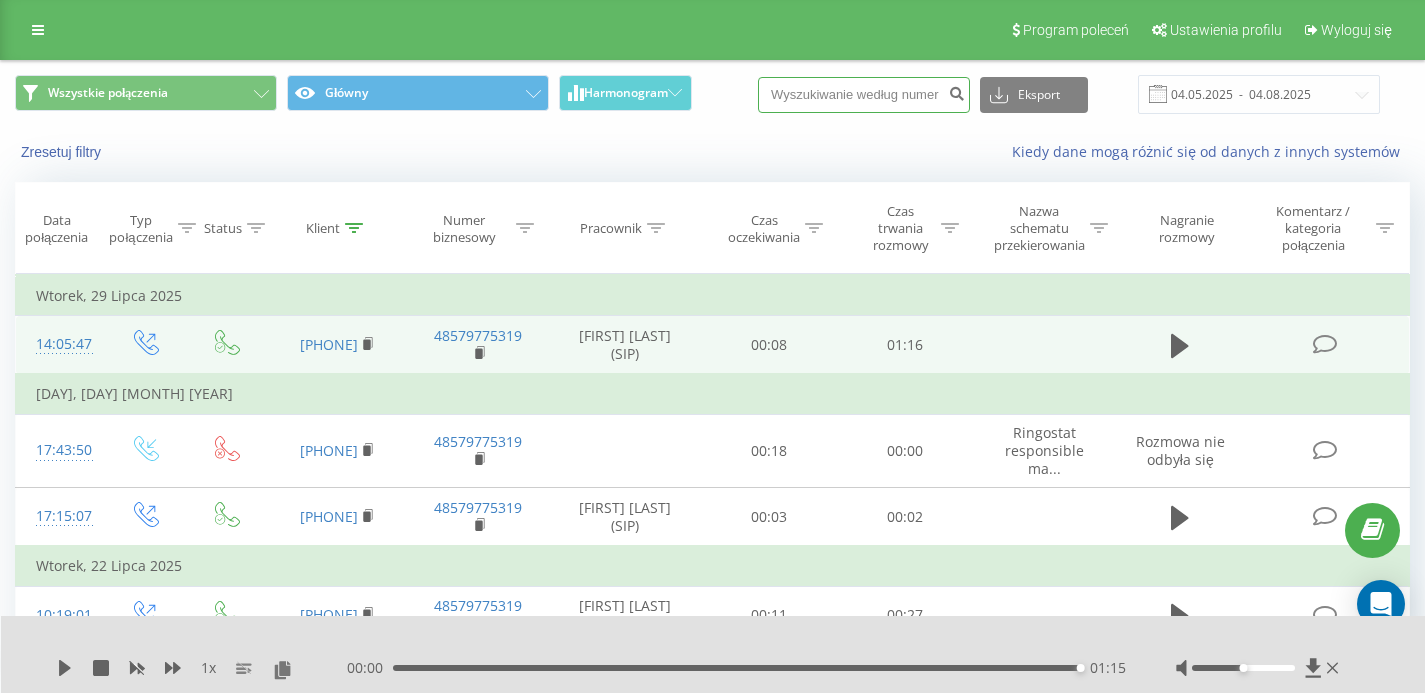 paste on "[PHONE]" 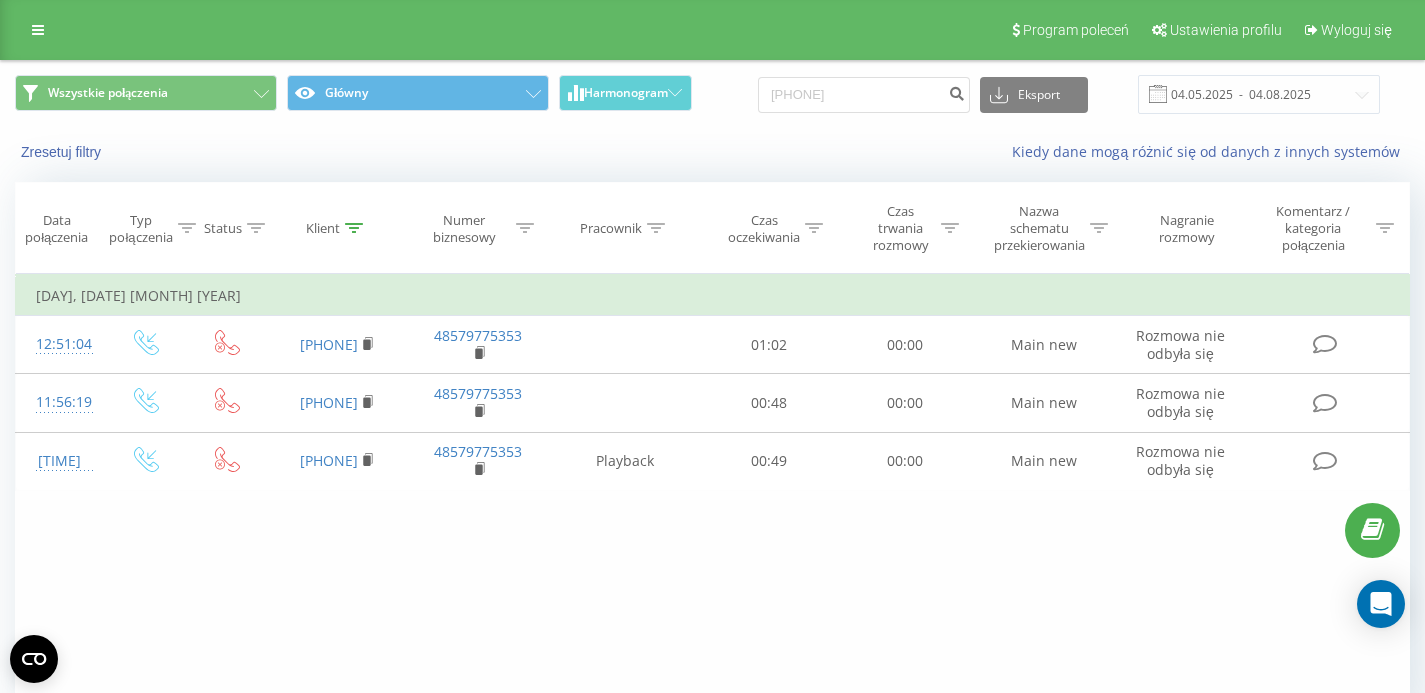 scroll, scrollTop: 0, scrollLeft: 0, axis: both 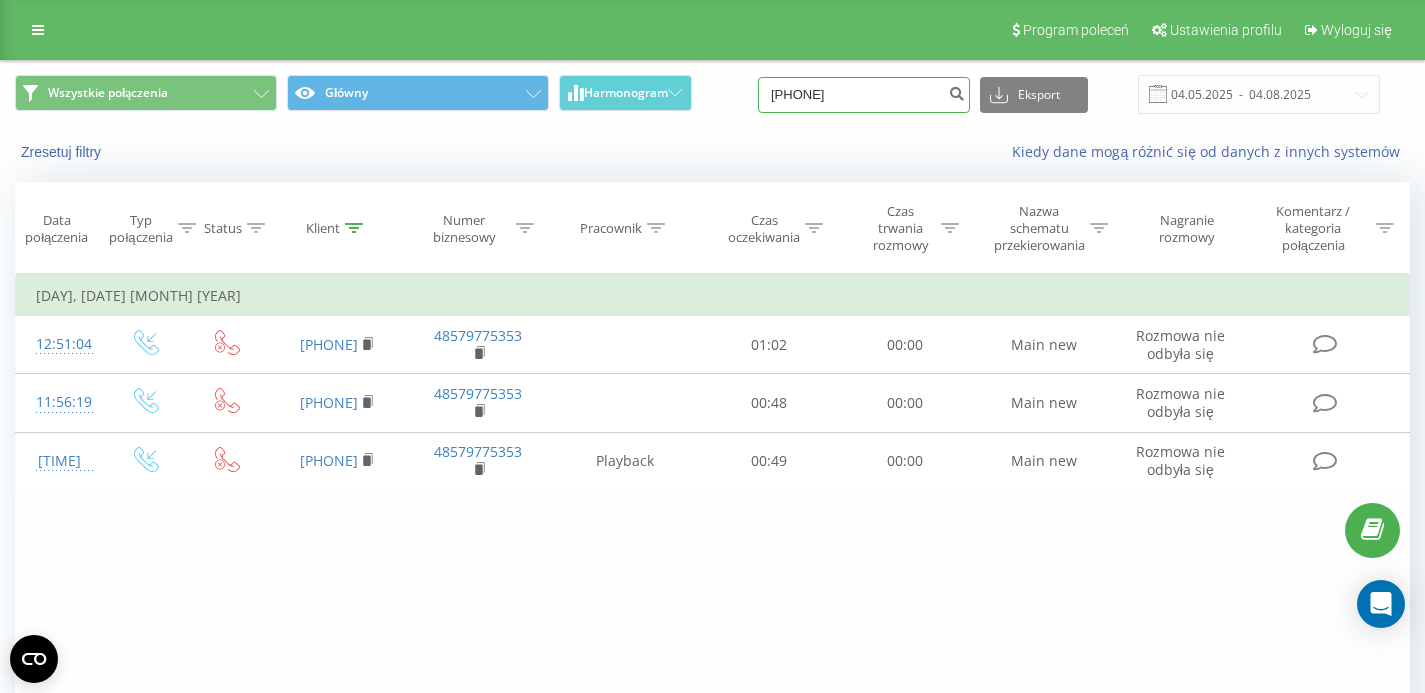 click on "603358900" at bounding box center (864, 95) 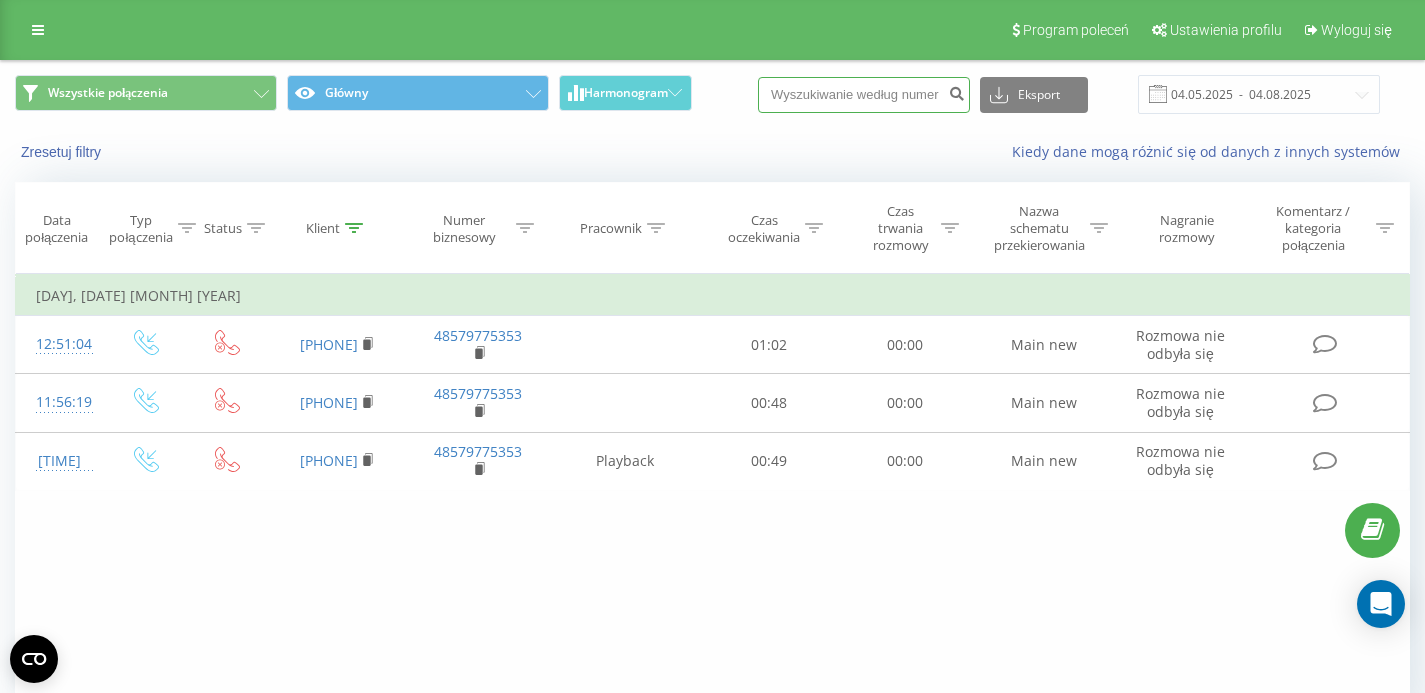paste on "509531826" 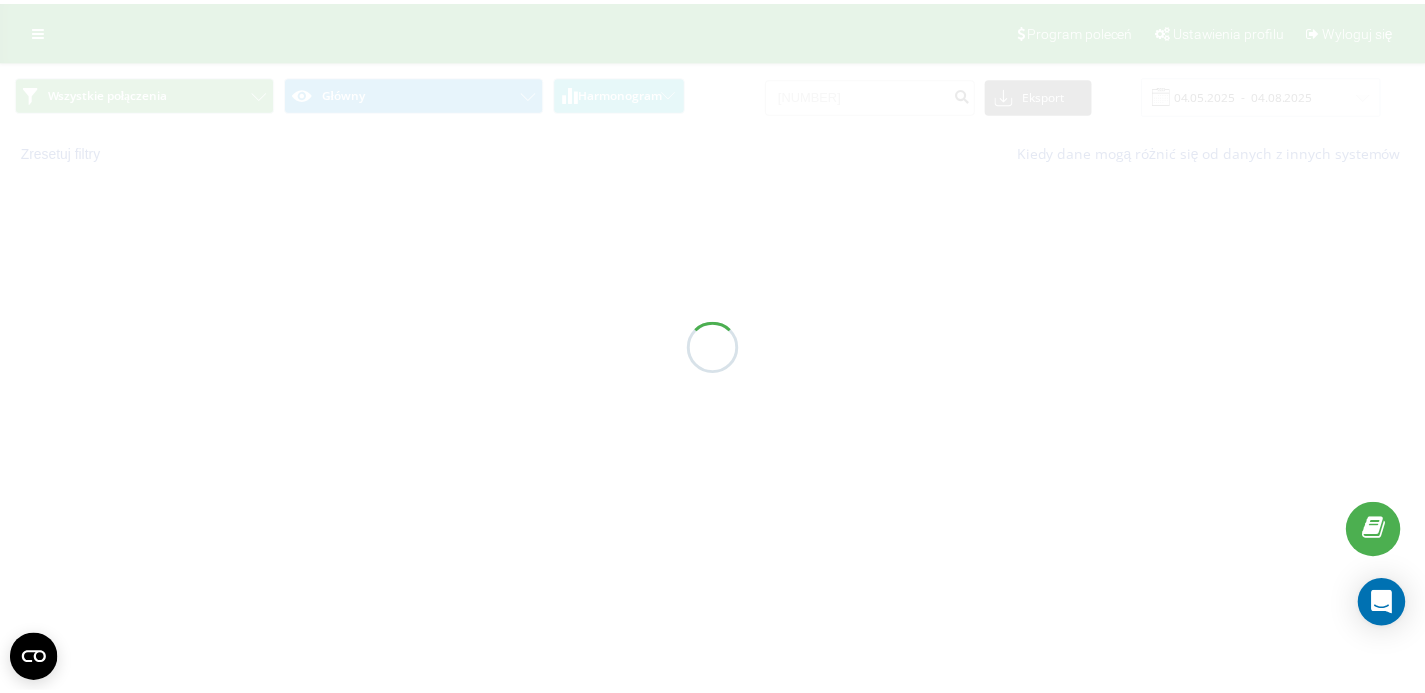 scroll, scrollTop: 0, scrollLeft: 0, axis: both 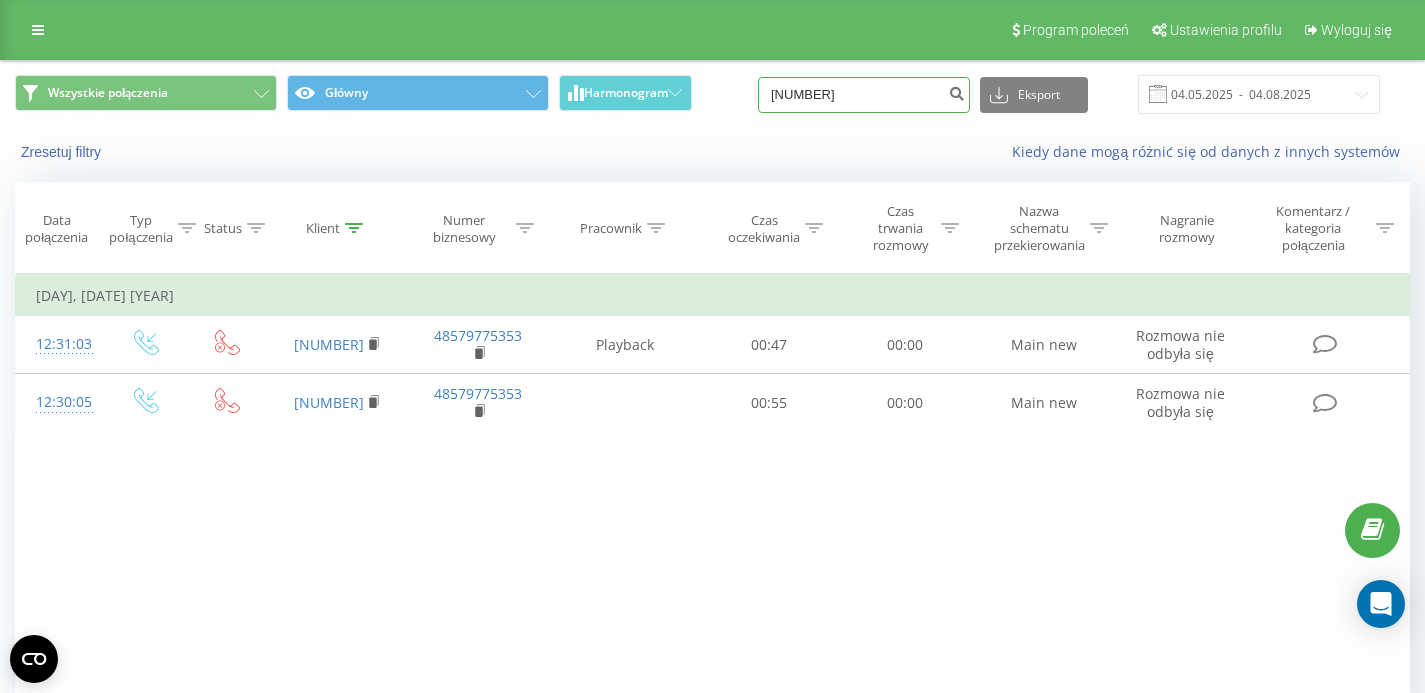 drag, startPoint x: 872, startPoint y: 86, endPoint x: 872, endPoint y: 112, distance: 26 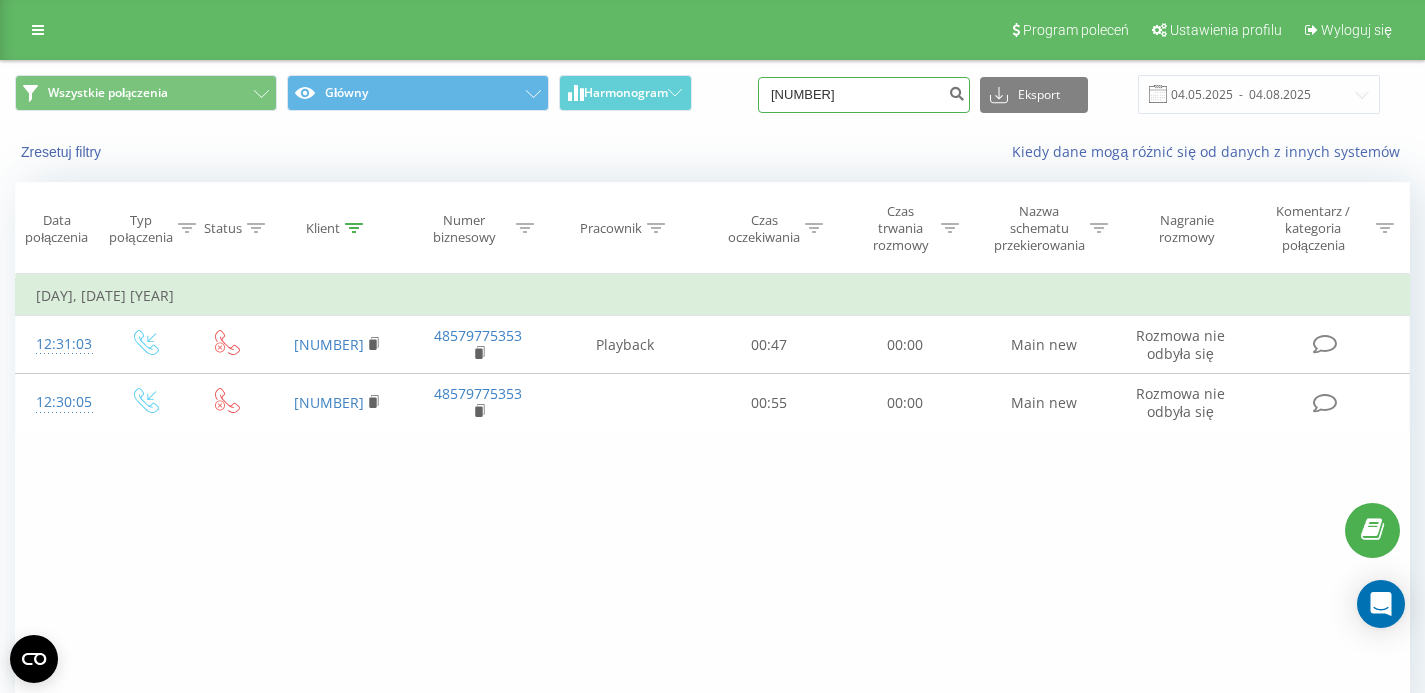 paste on "696463769" 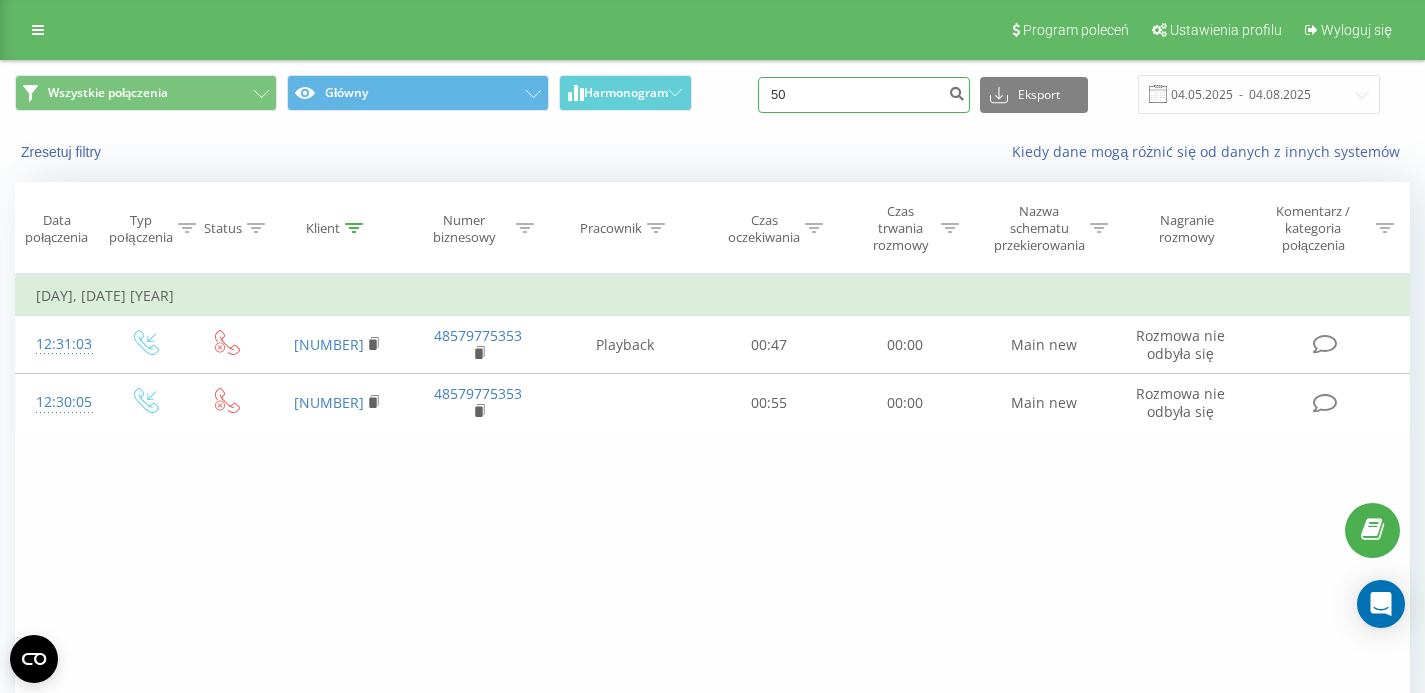 type on "5" 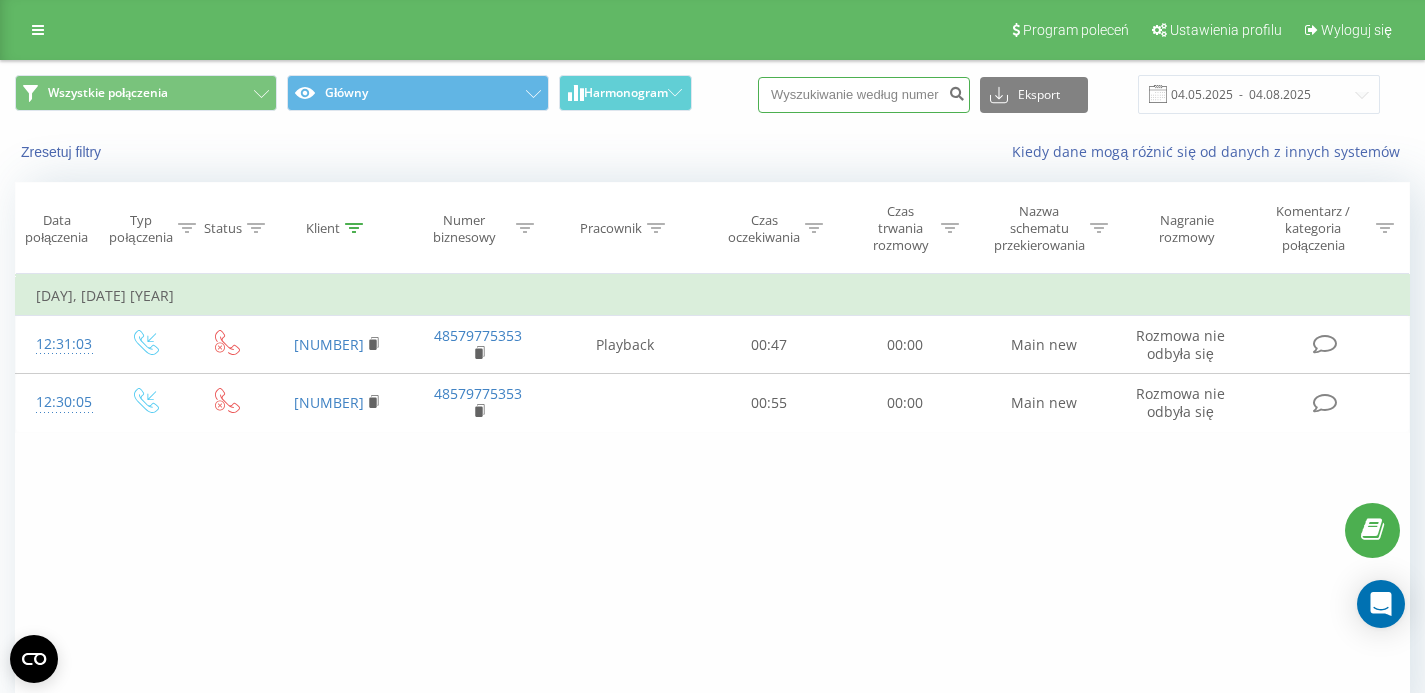 paste on "696463769" 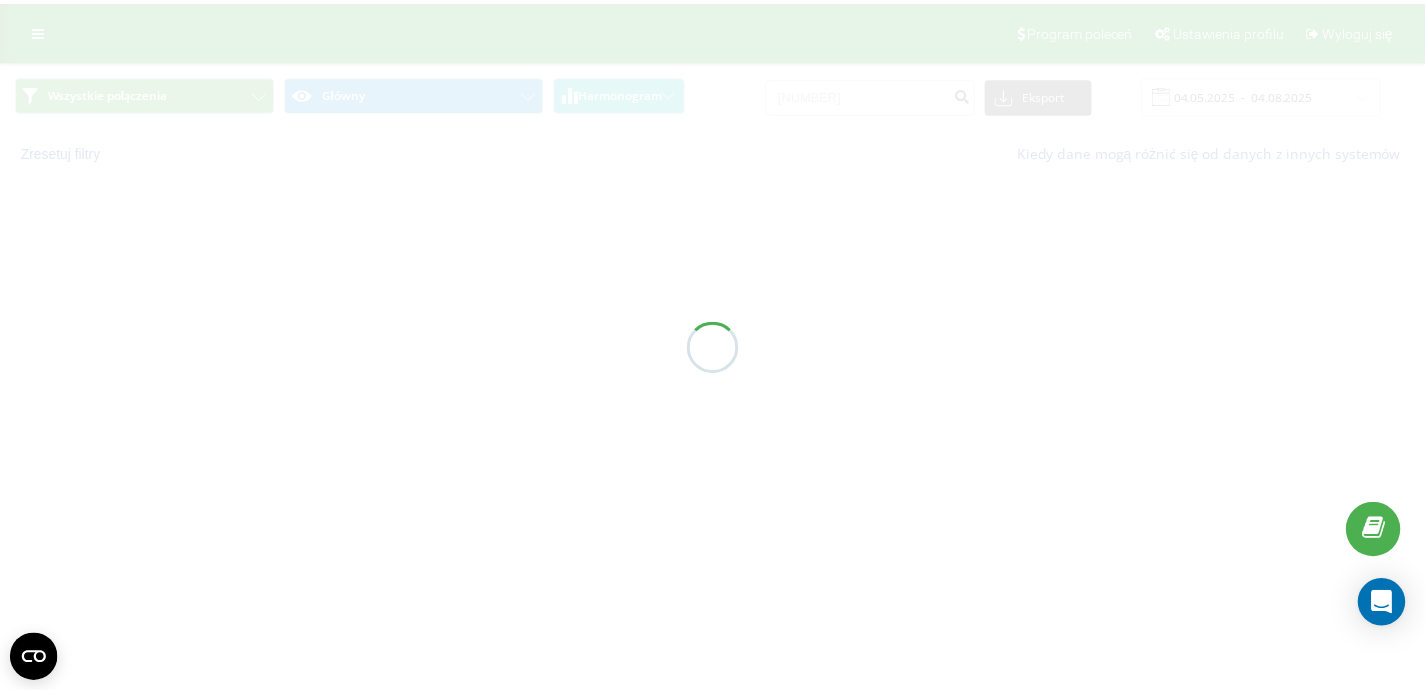 scroll, scrollTop: 0, scrollLeft: 0, axis: both 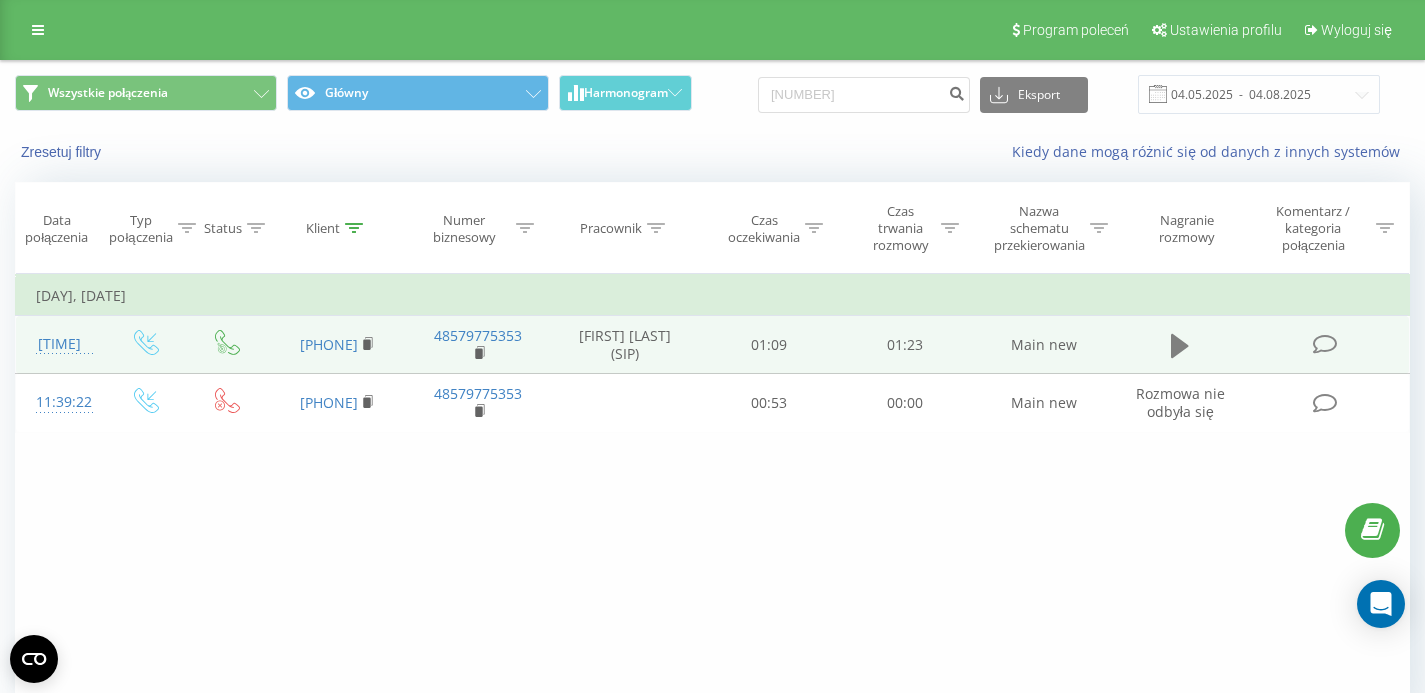 click 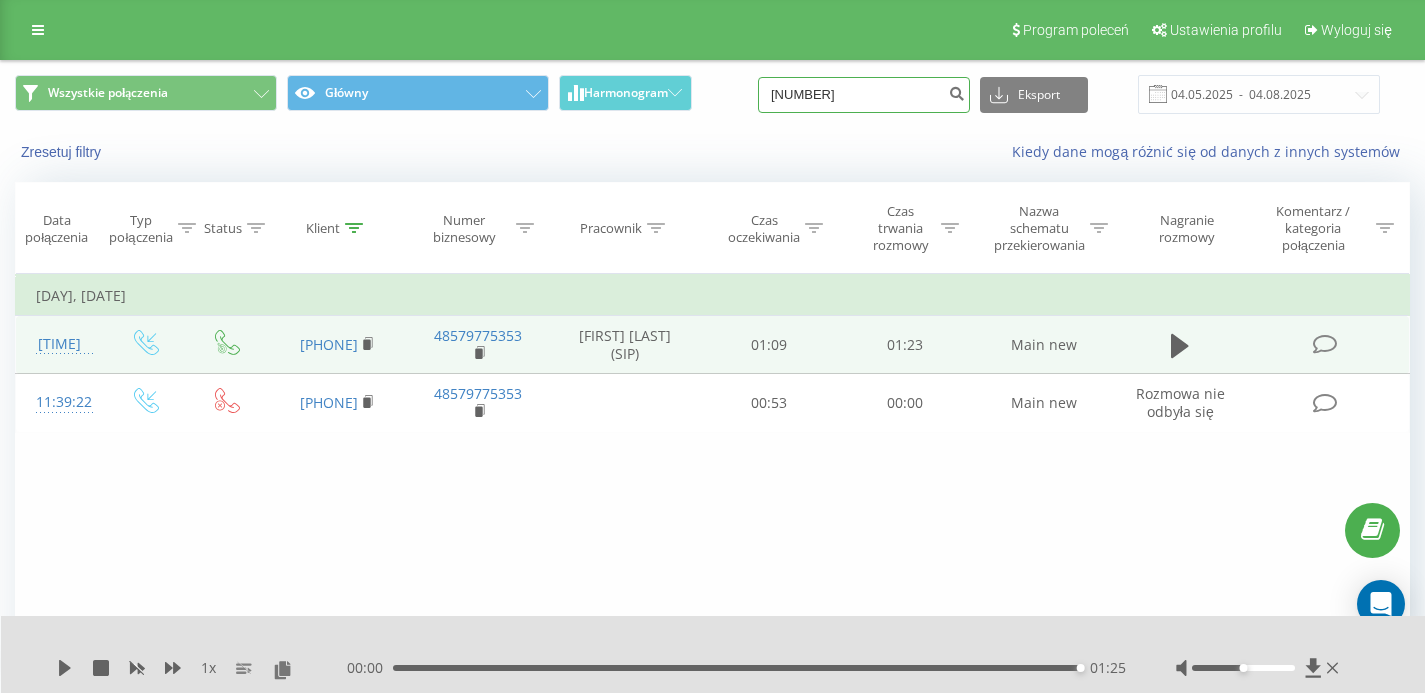 click on "[NUMBER]" at bounding box center (864, 95) 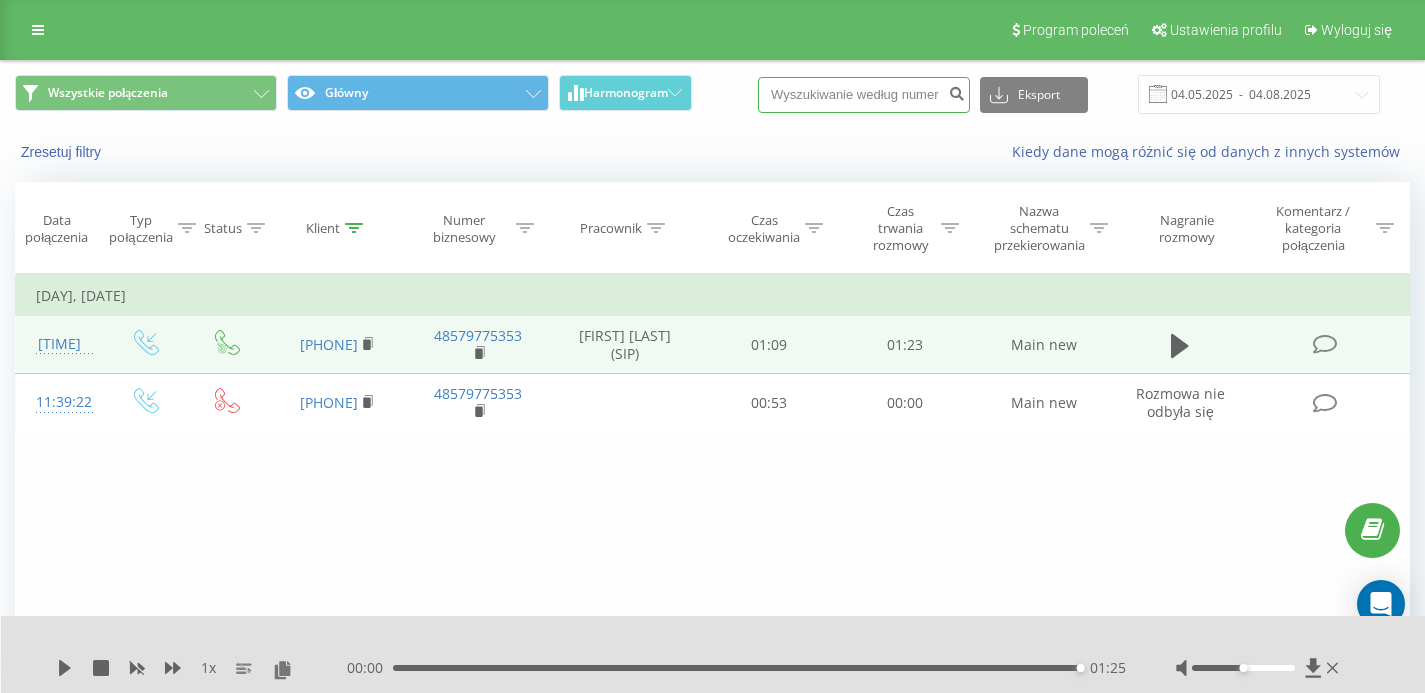 paste on "691357590" 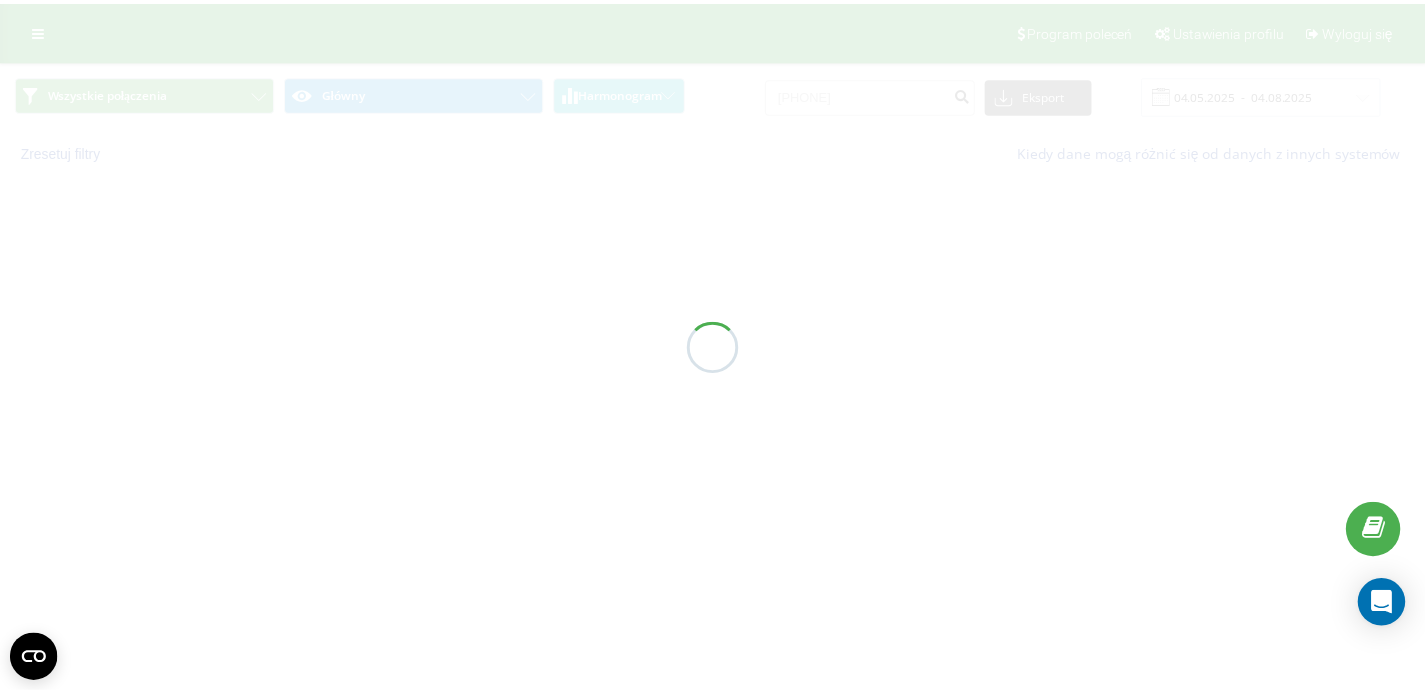 scroll, scrollTop: 0, scrollLeft: 0, axis: both 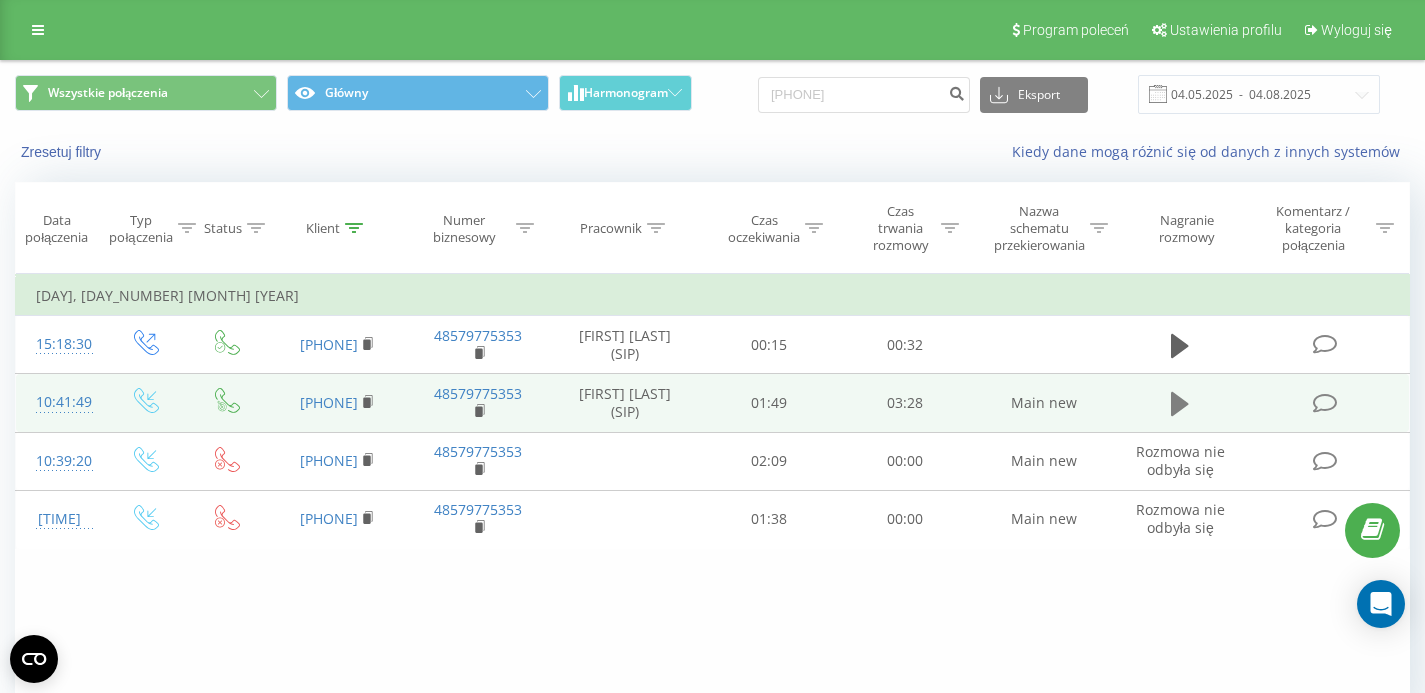 click 